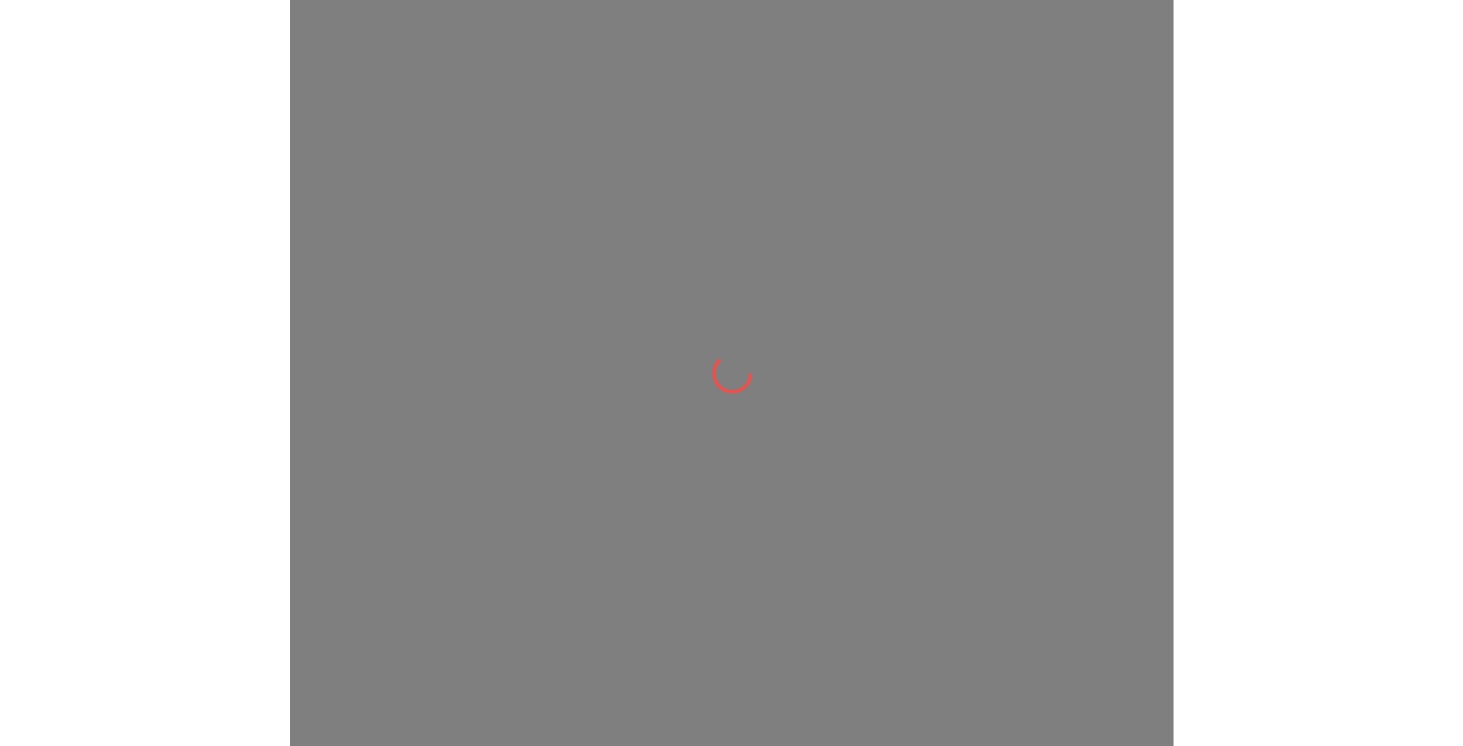 scroll, scrollTop: 0, scrollLeft: 0, axis: both 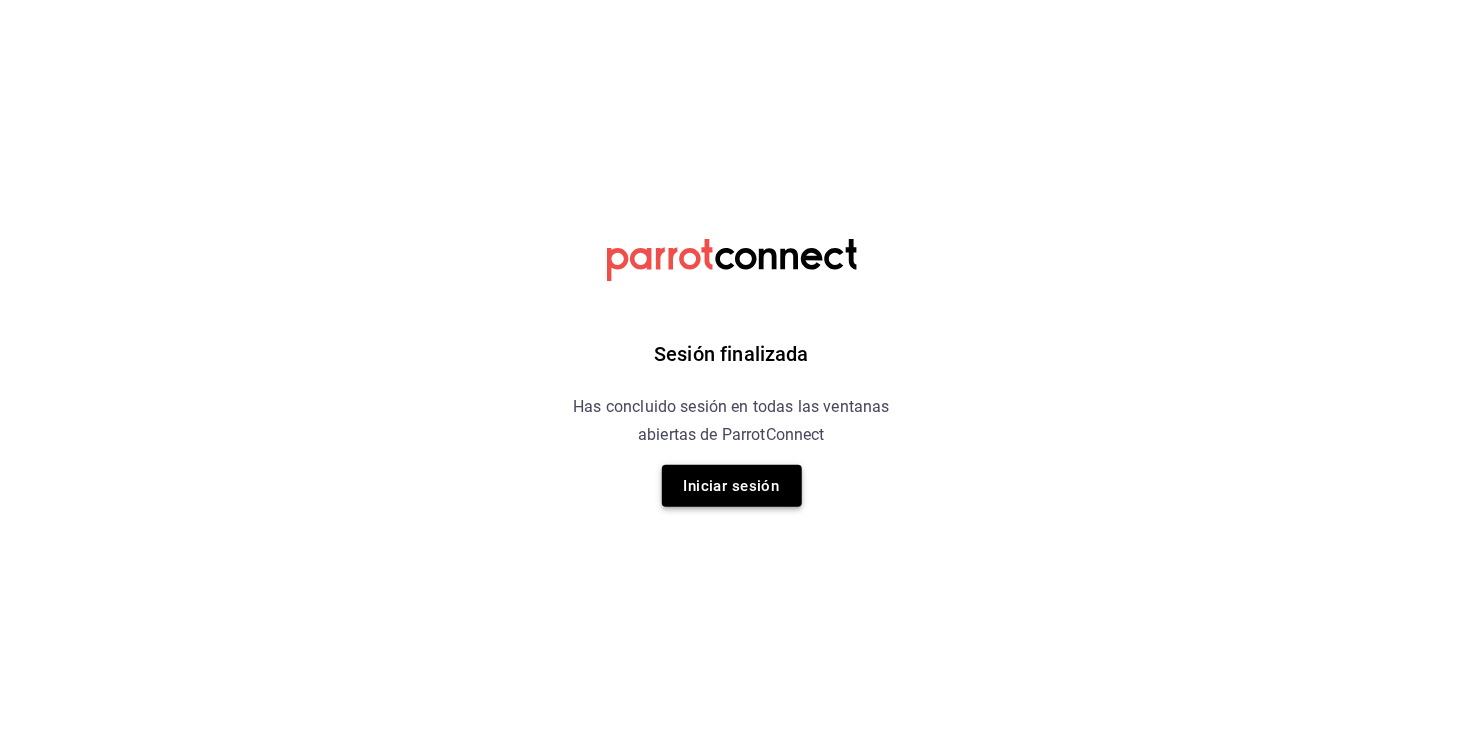 click on "Iniciar sesión" at bounding box center [732, 486] 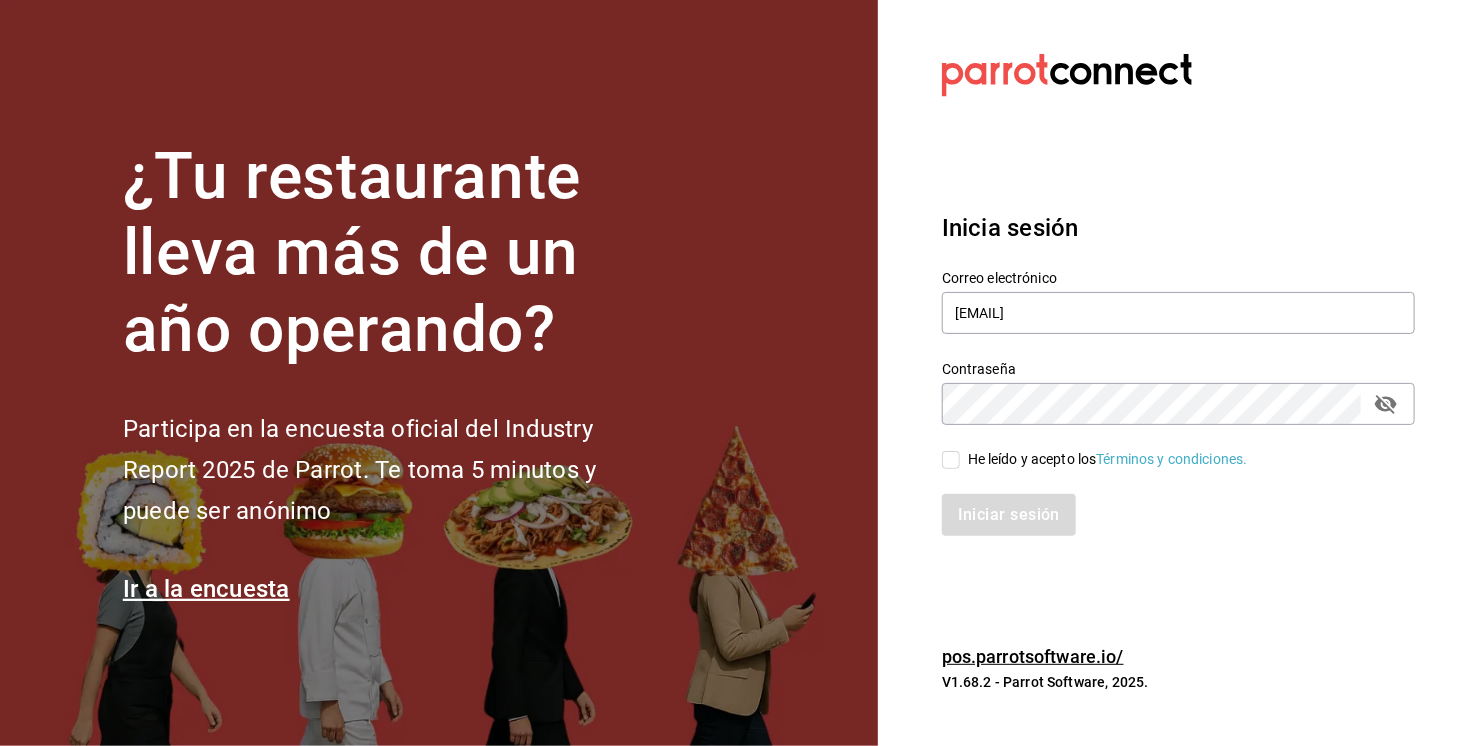 click on "He leído y acepto los  Términos y condiciones." at bounding box center (951, 460) 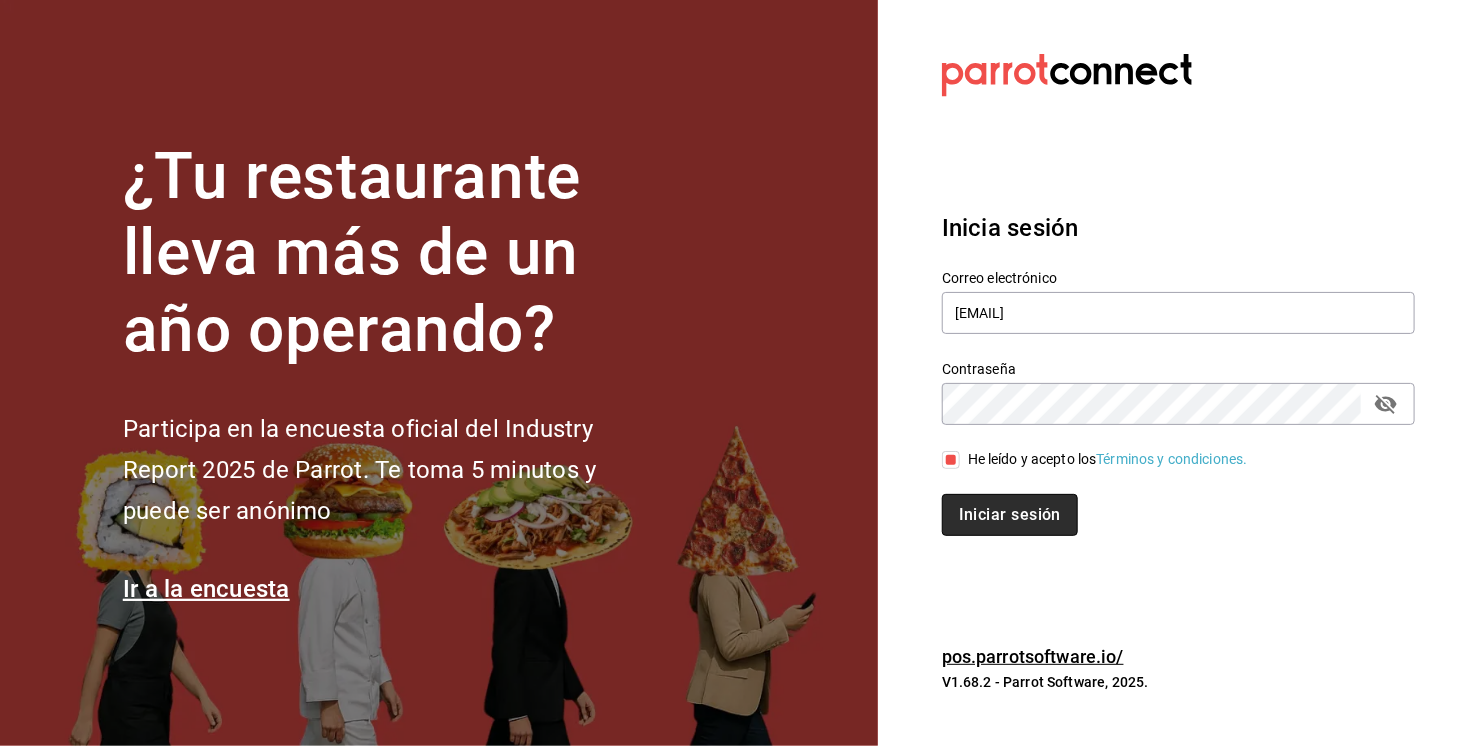 click on "Iniciar sesión" at bounding box center [1010, 515] 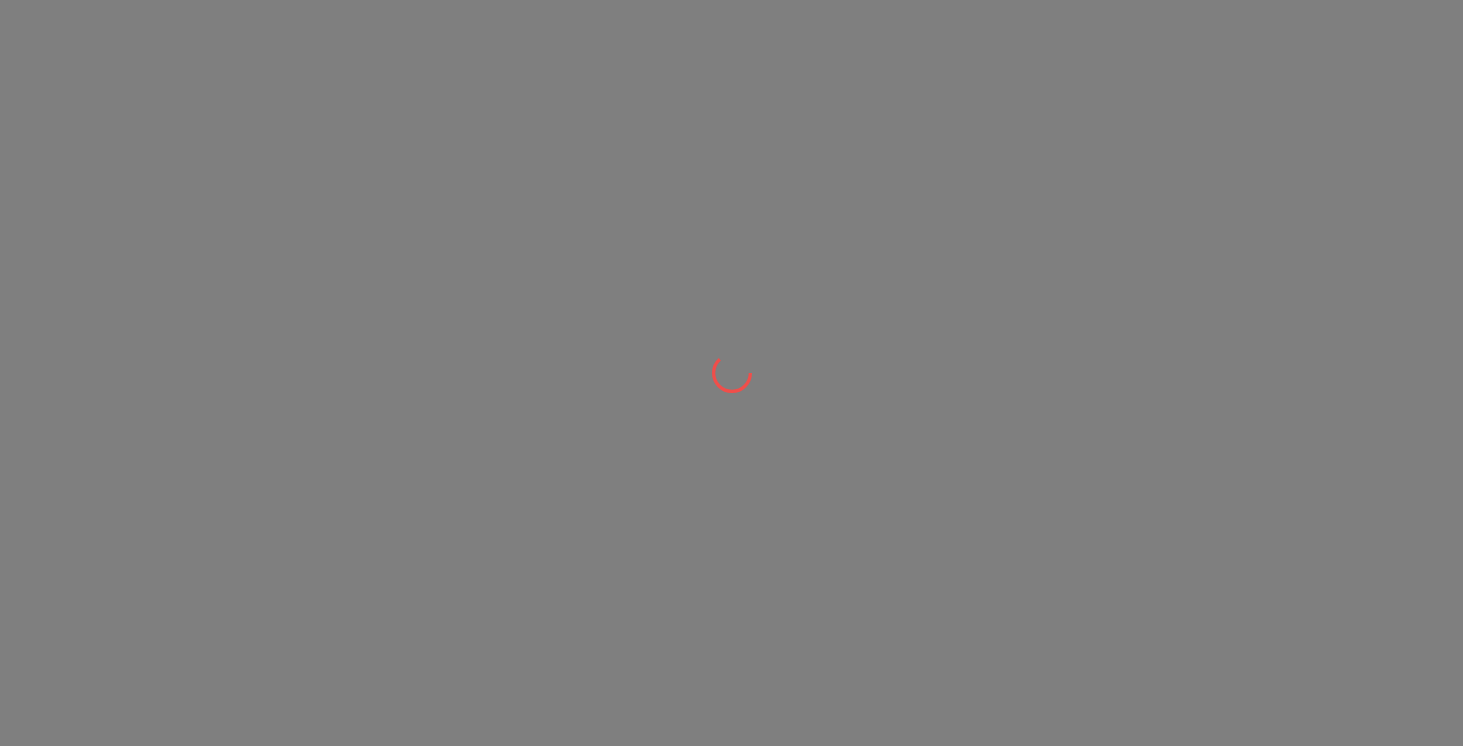 scroll, scrollTop: 0, scrollLeft: 0, axis: both 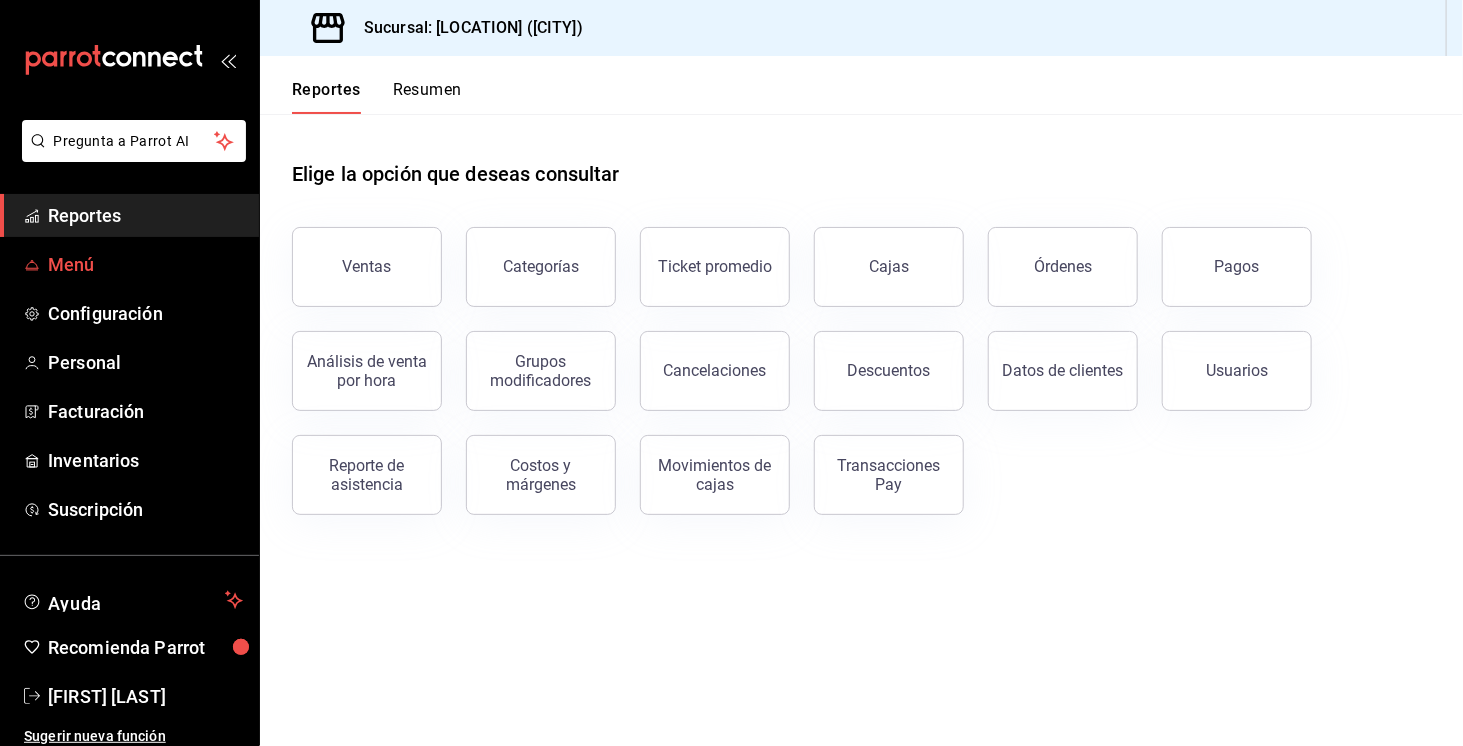 click on "Menú" at bounding box center [129, 264] 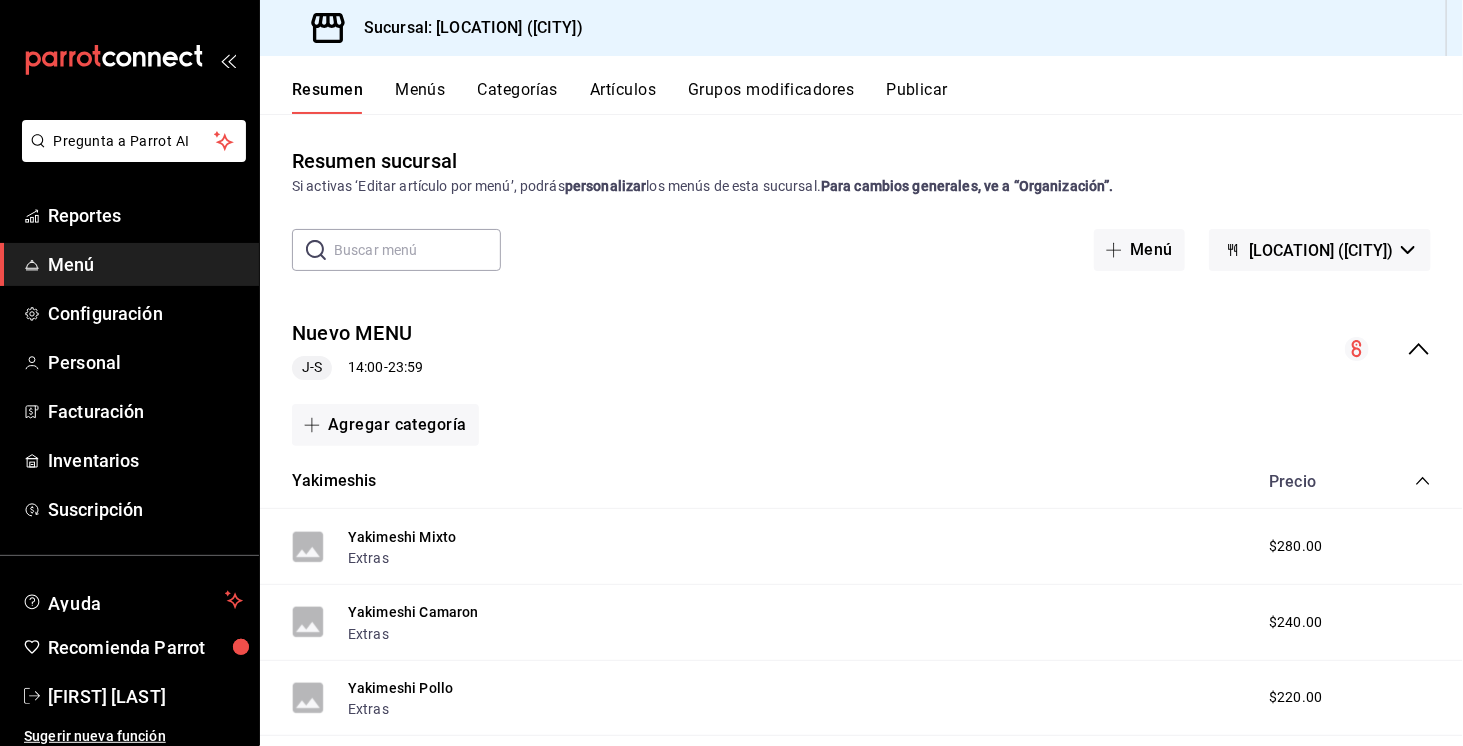 click on "Artículos" at bounding box center [623, 97] 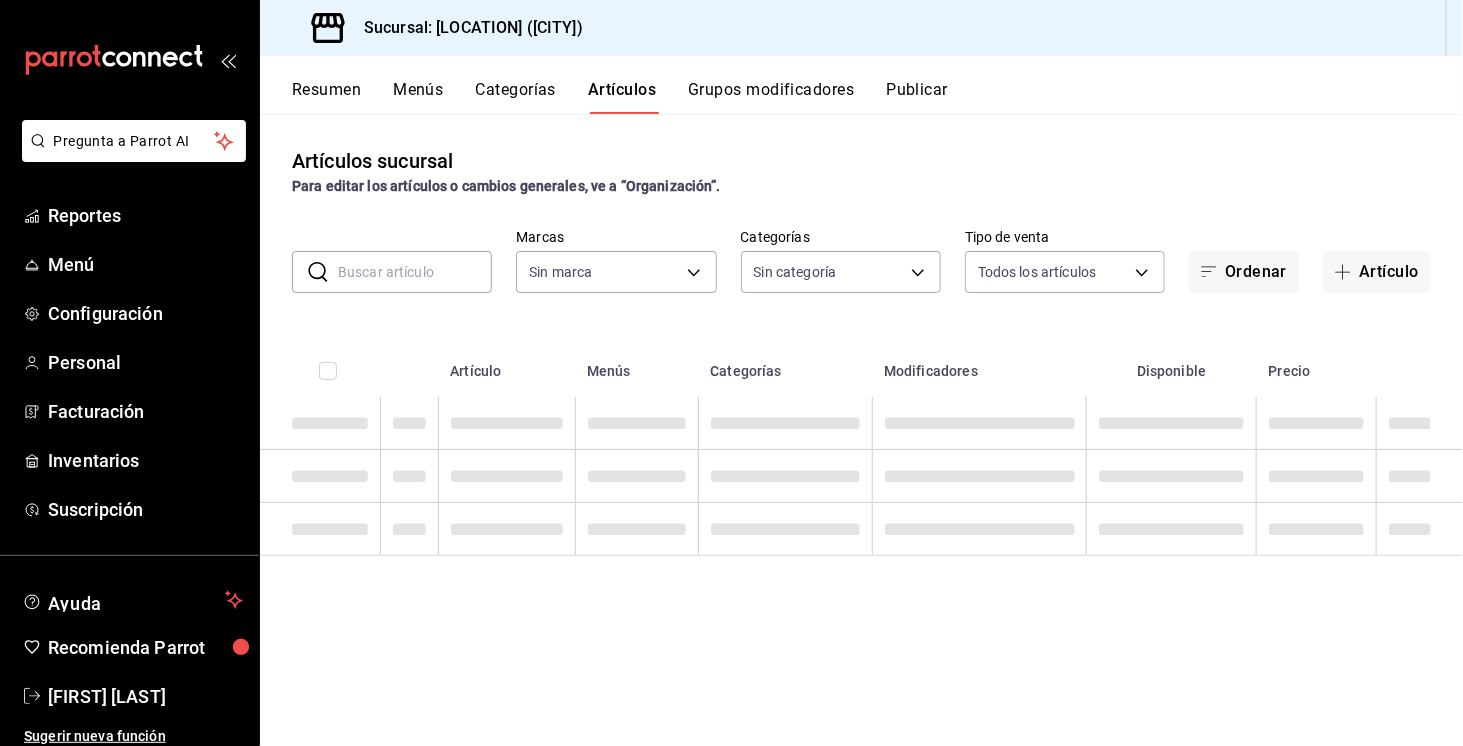 type on "[UUID]" 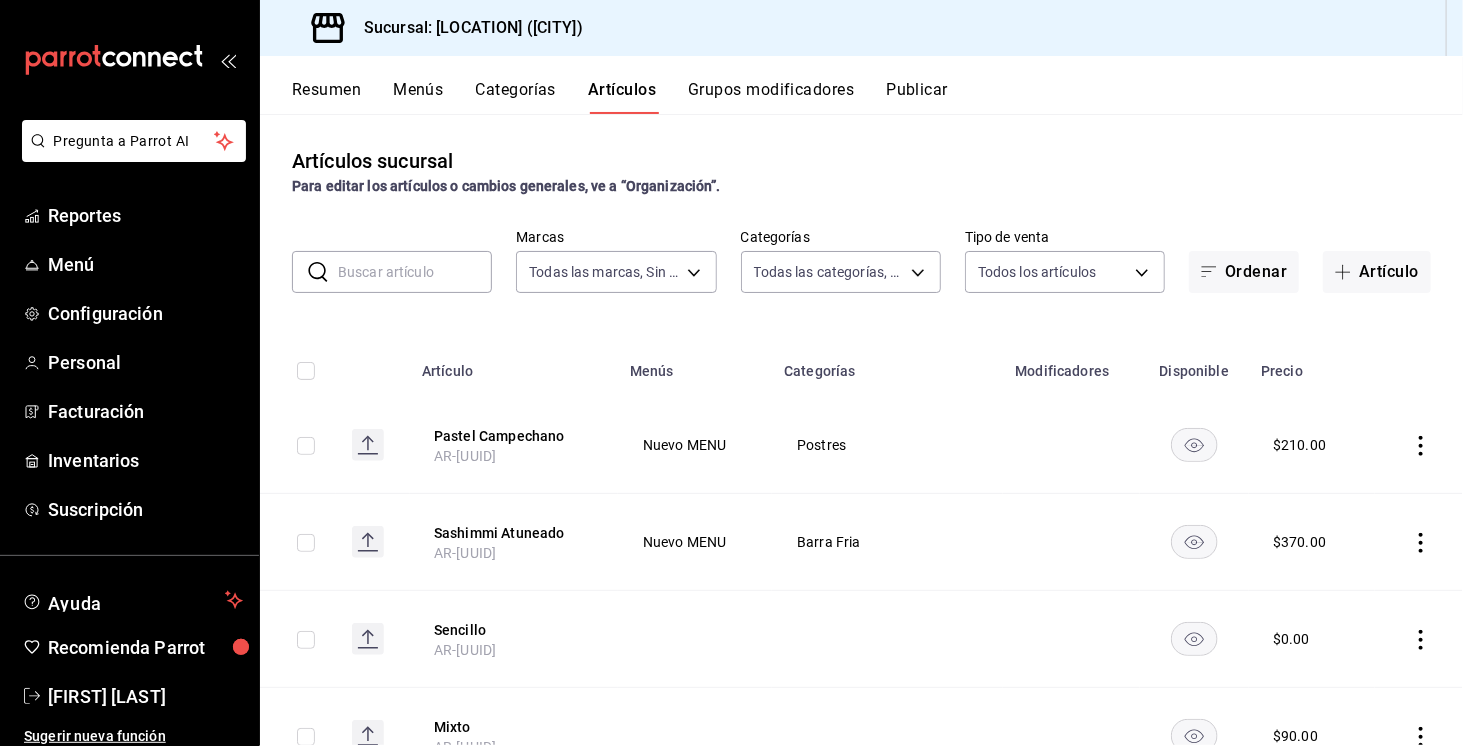 type on "[UUID],[UUID],[UUID],[UUID],[UUID],[UUID],[UUID],[UUID],[UUID],[UUID],[UUID],[UUID],[UUID],[UUID],[UUID],[UUID],[UUID],[UUID],[UUID],[UUID],[UUID],[UUID],[UUID],[UUID],[UUID],[UUID],[UUID]" 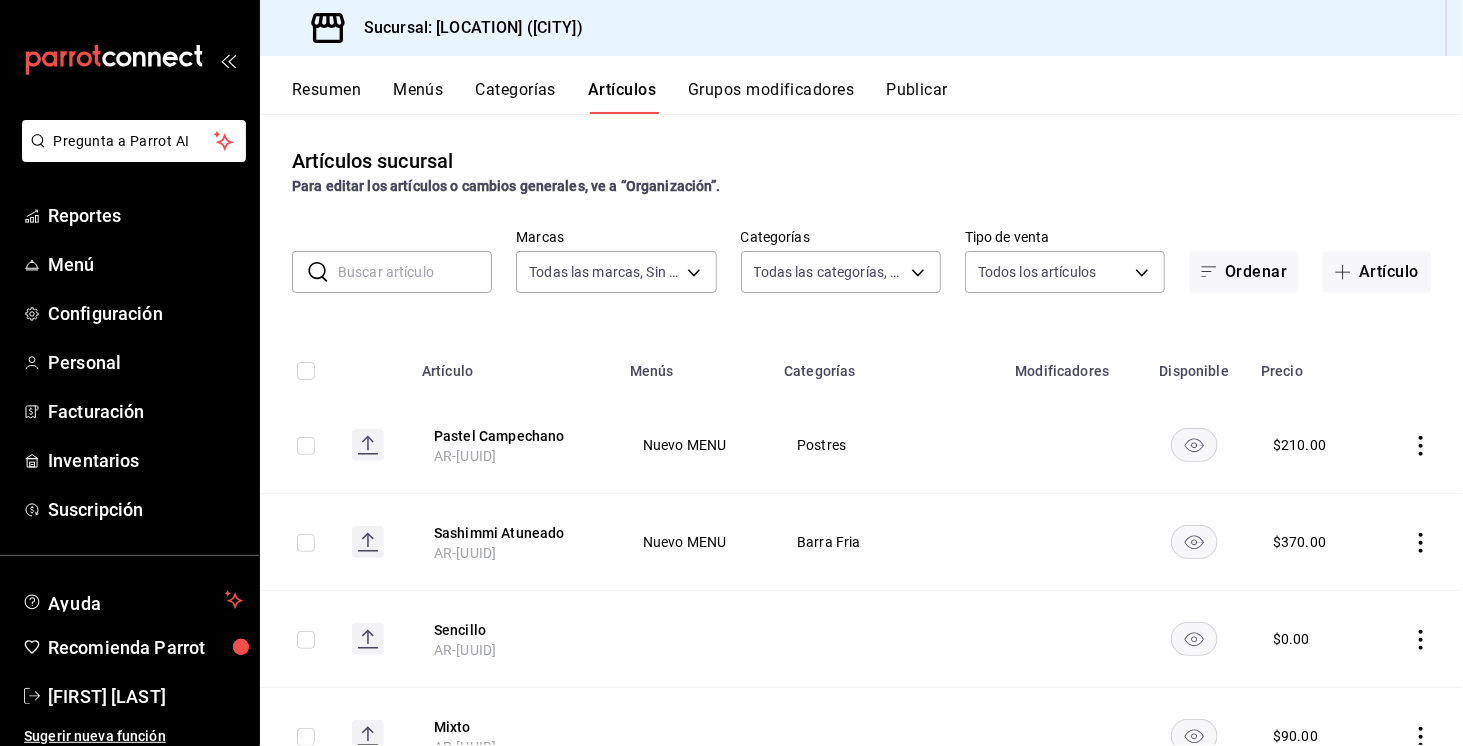 drag, startPoint x: 816, startPoint y: 591, endPoint x: 551, endPoint y: 88, distance: 568.53674 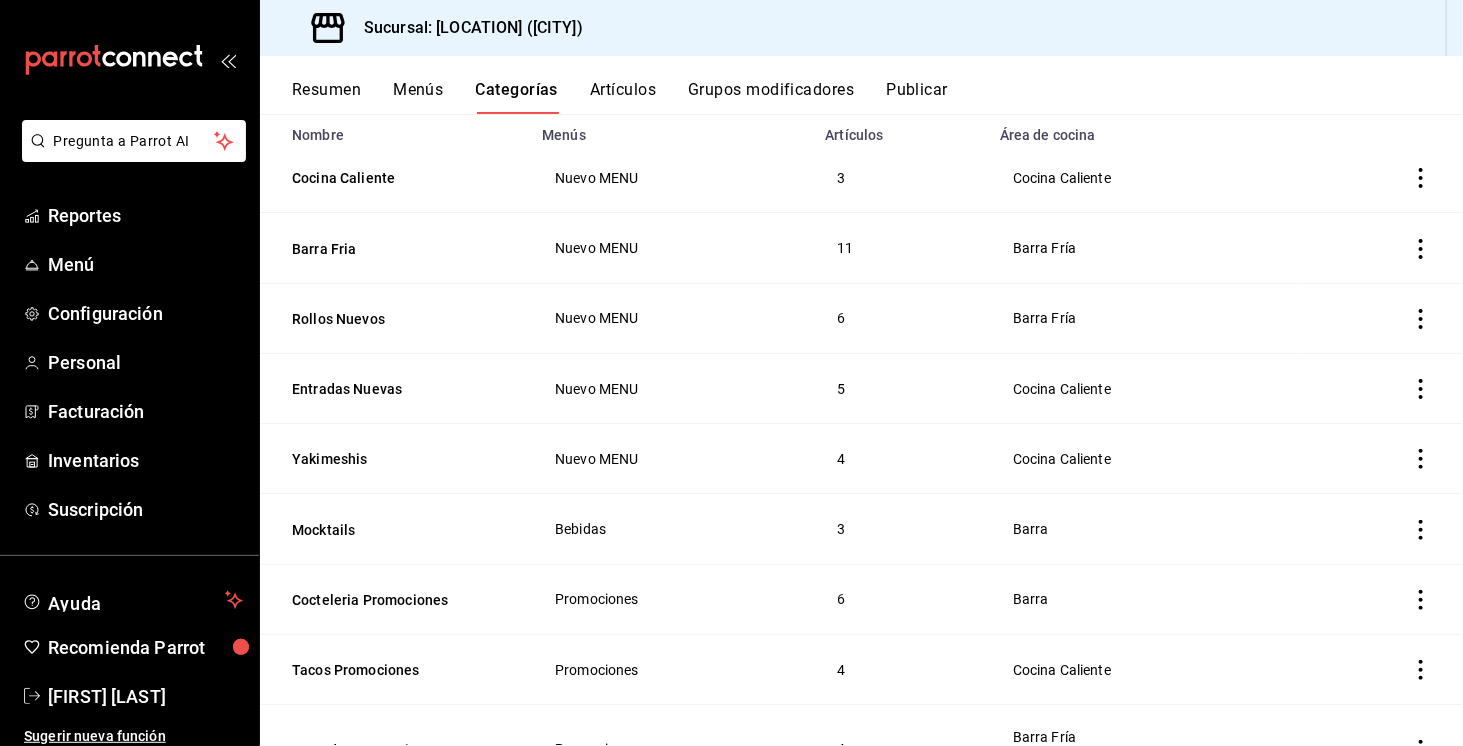 scroll, scrollTop: 0, scrollLeft: 0, axis: both 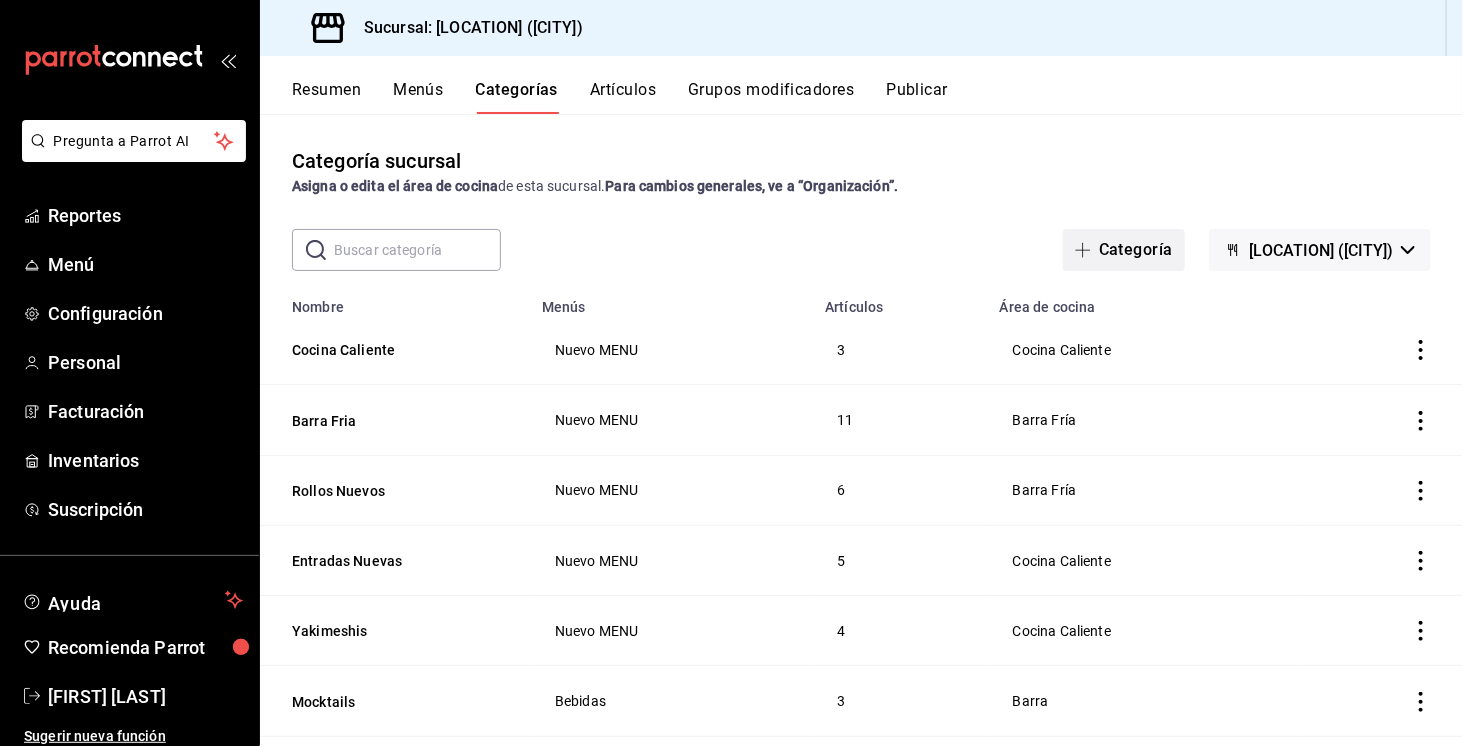 click on "Categoría" at bounding box center [1124, 250] 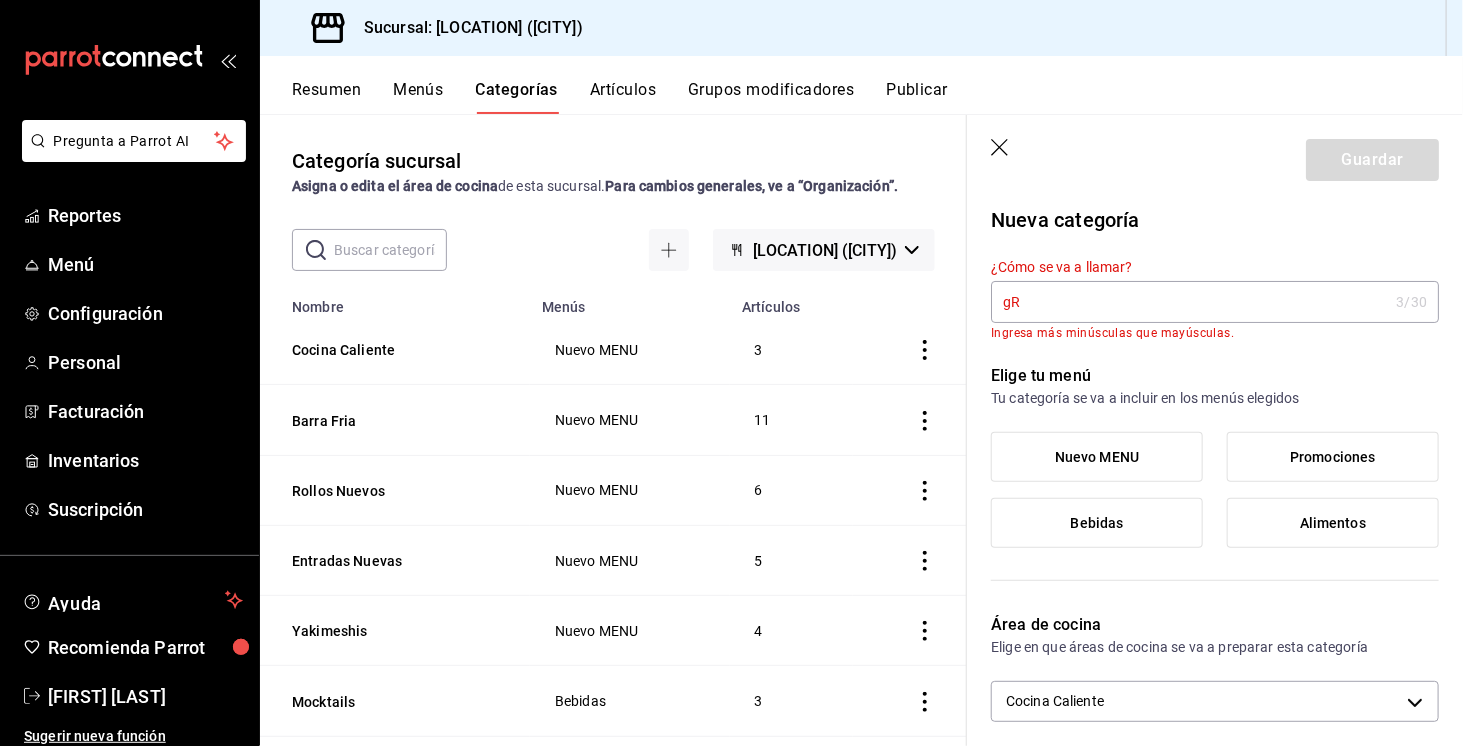 type on "g" 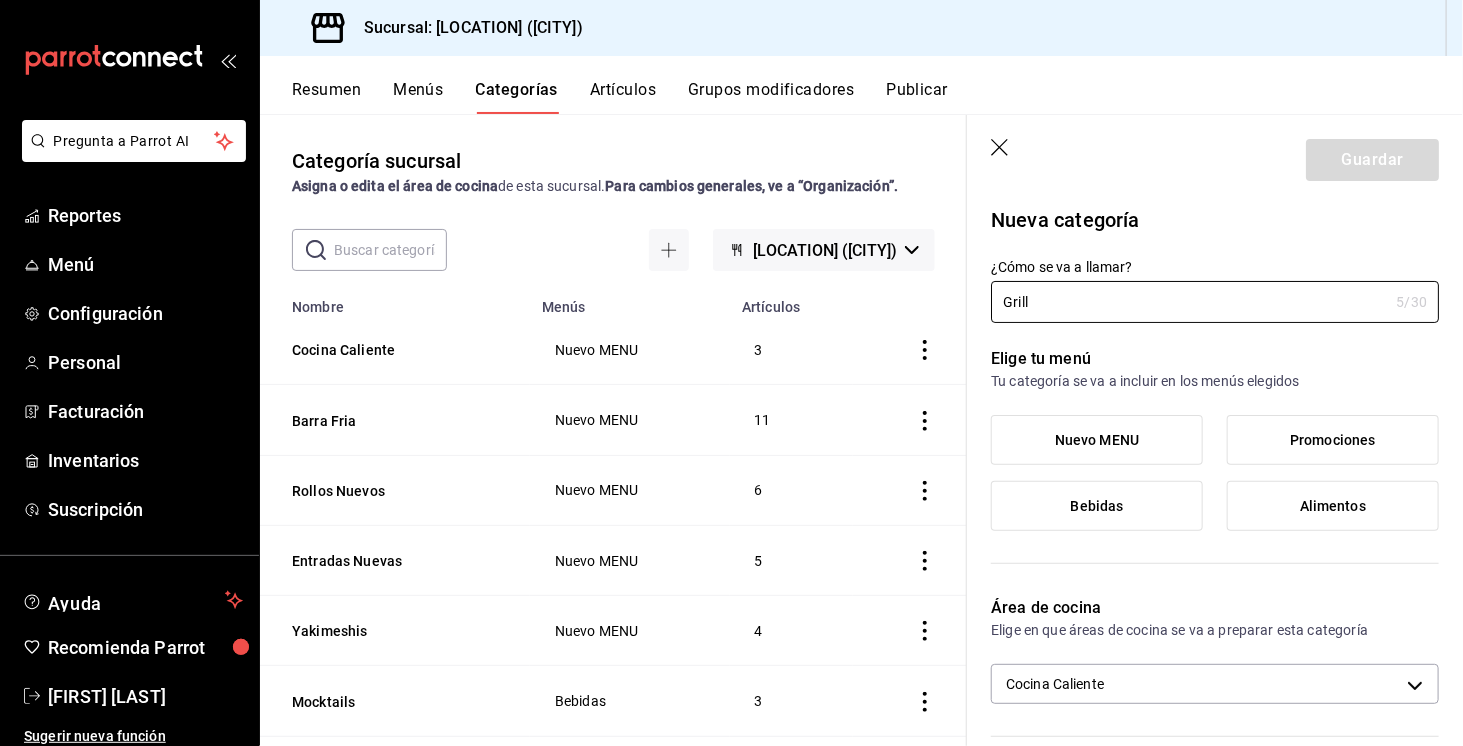 type on "Grill" 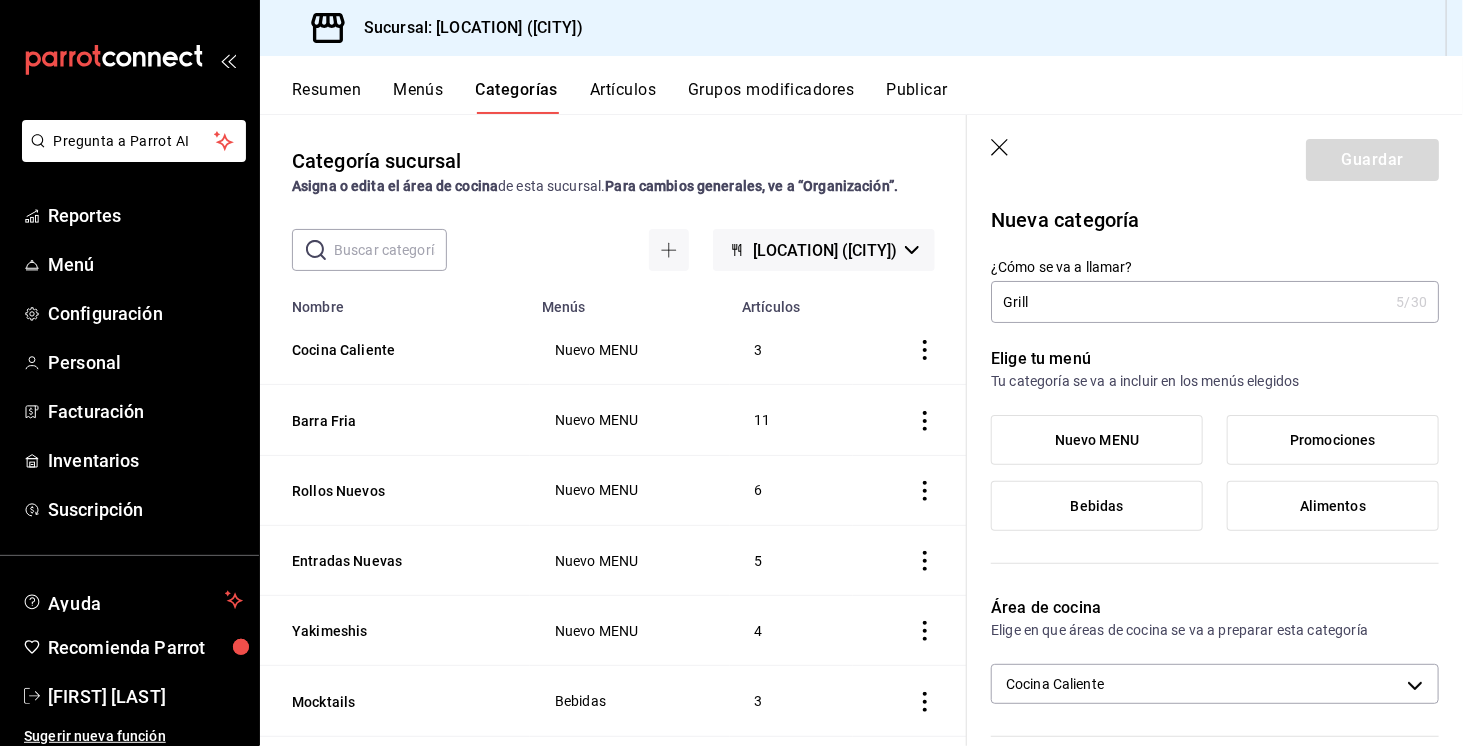 click on "Nuevo MENU" at bounding box center (1097, 440) 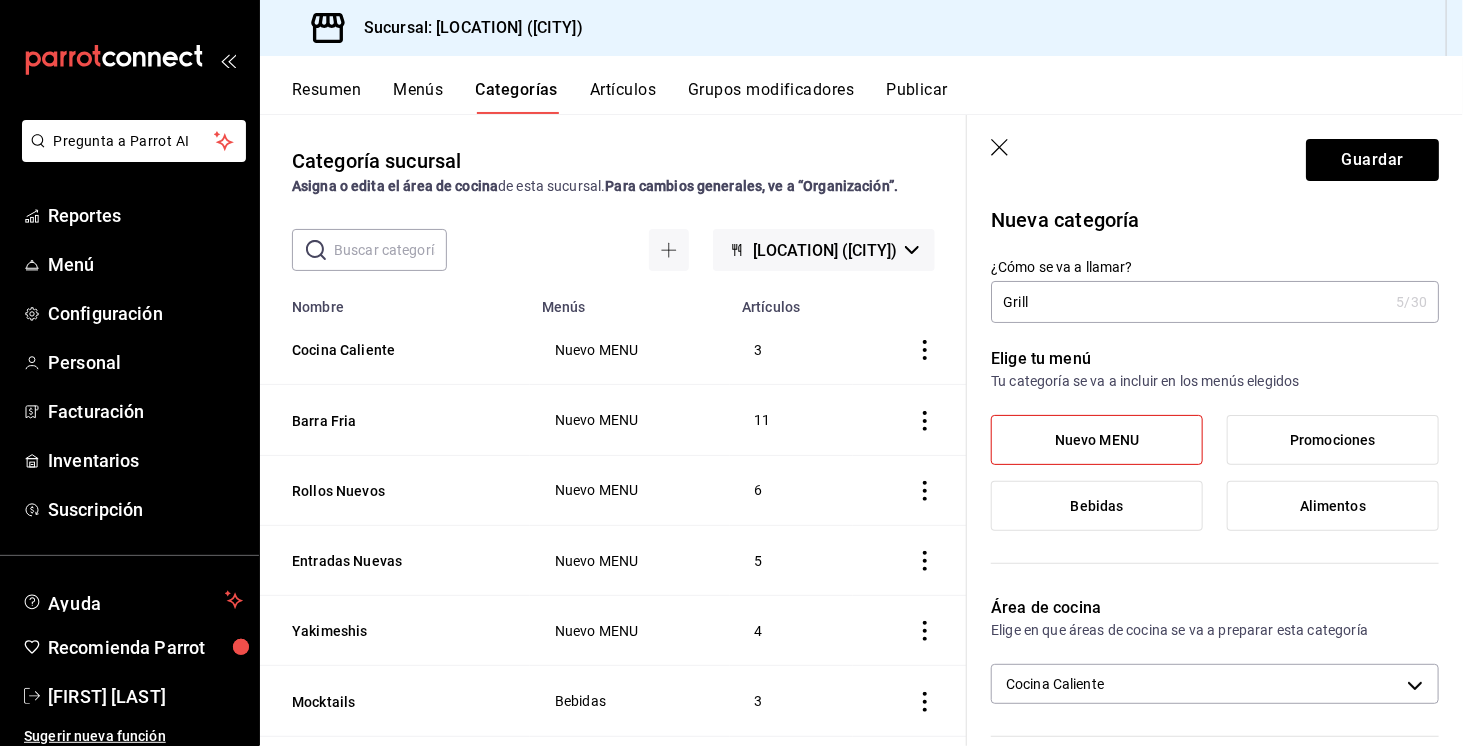click on "Nuevo MENU" at bounding box center (1097, 440) 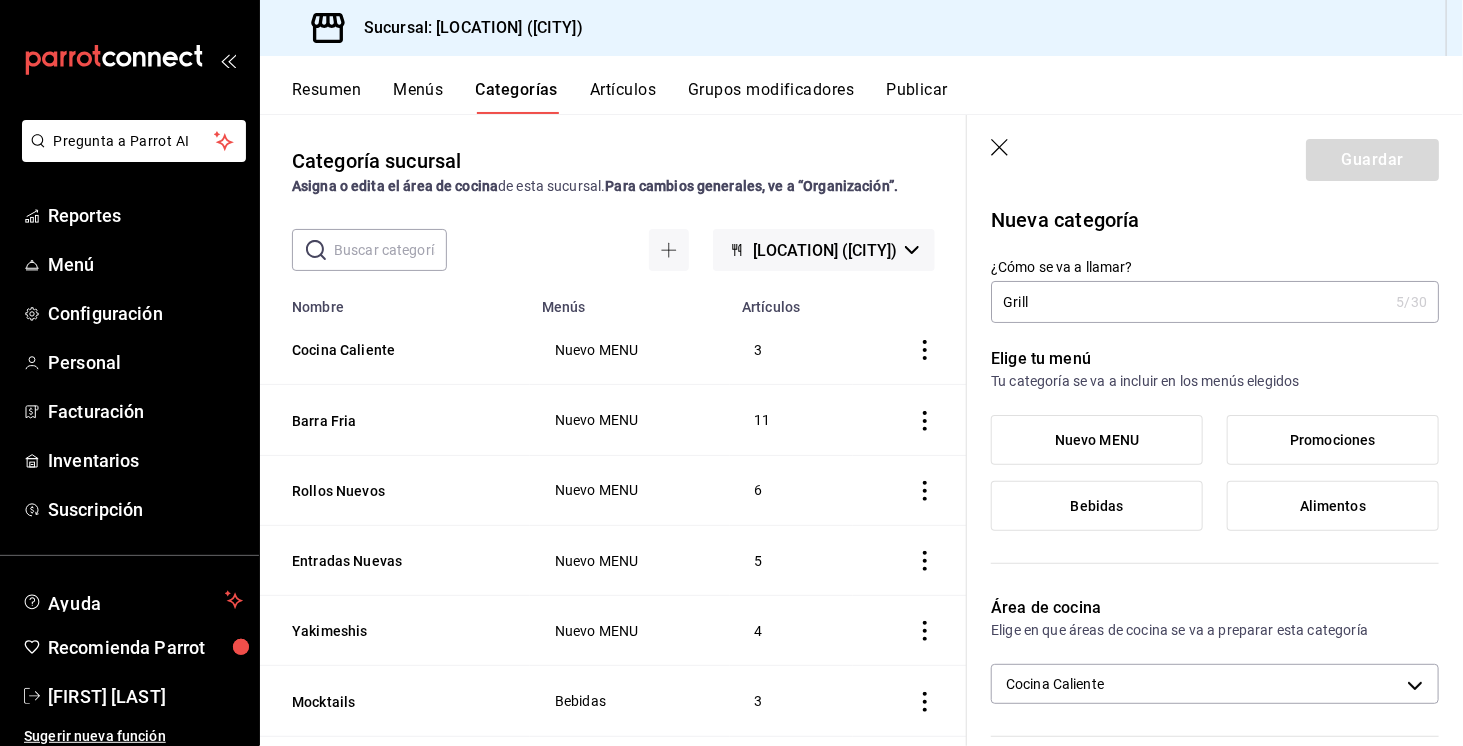 click on "Nuevo MENU" at bounding box center [1097, 440] 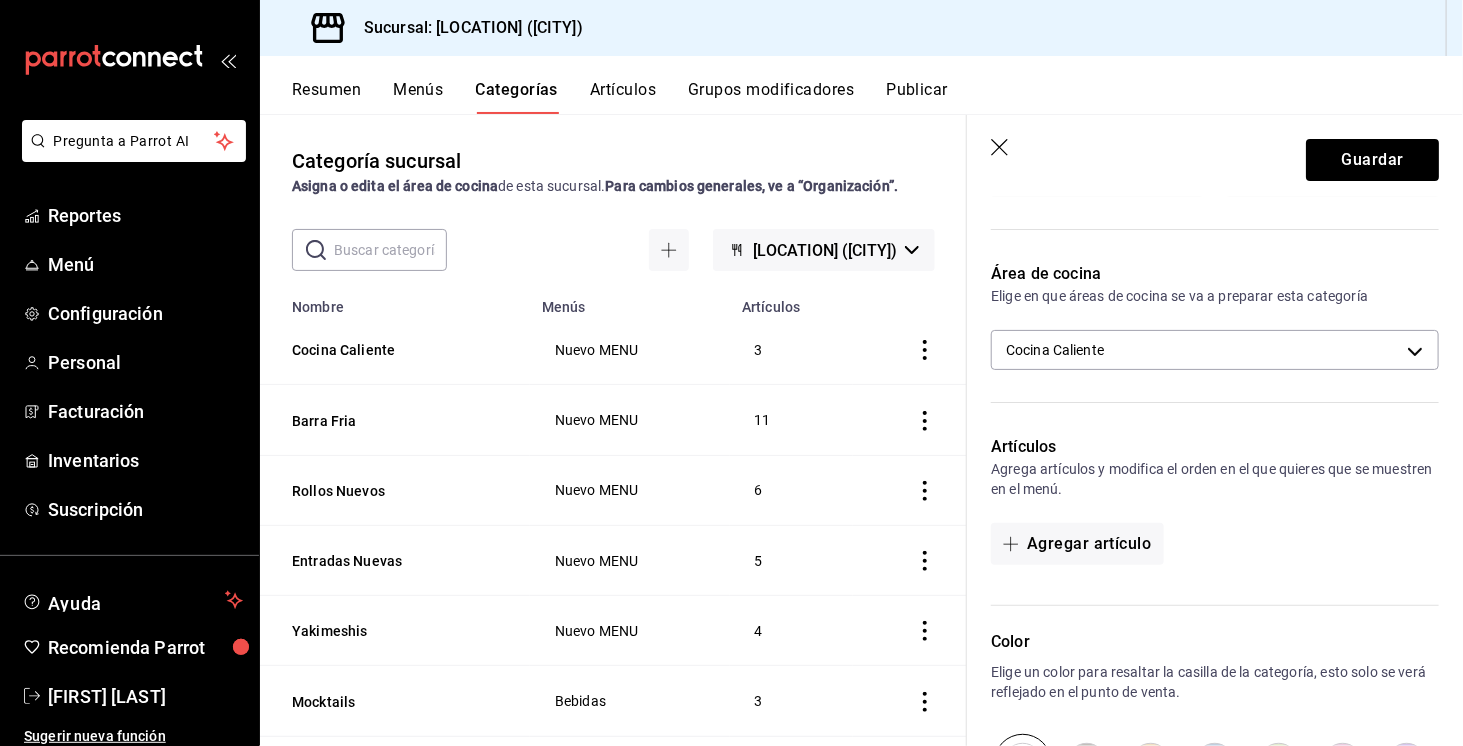 scroll, scrollTop: 340, scrollLeft: 0, axis: vertical 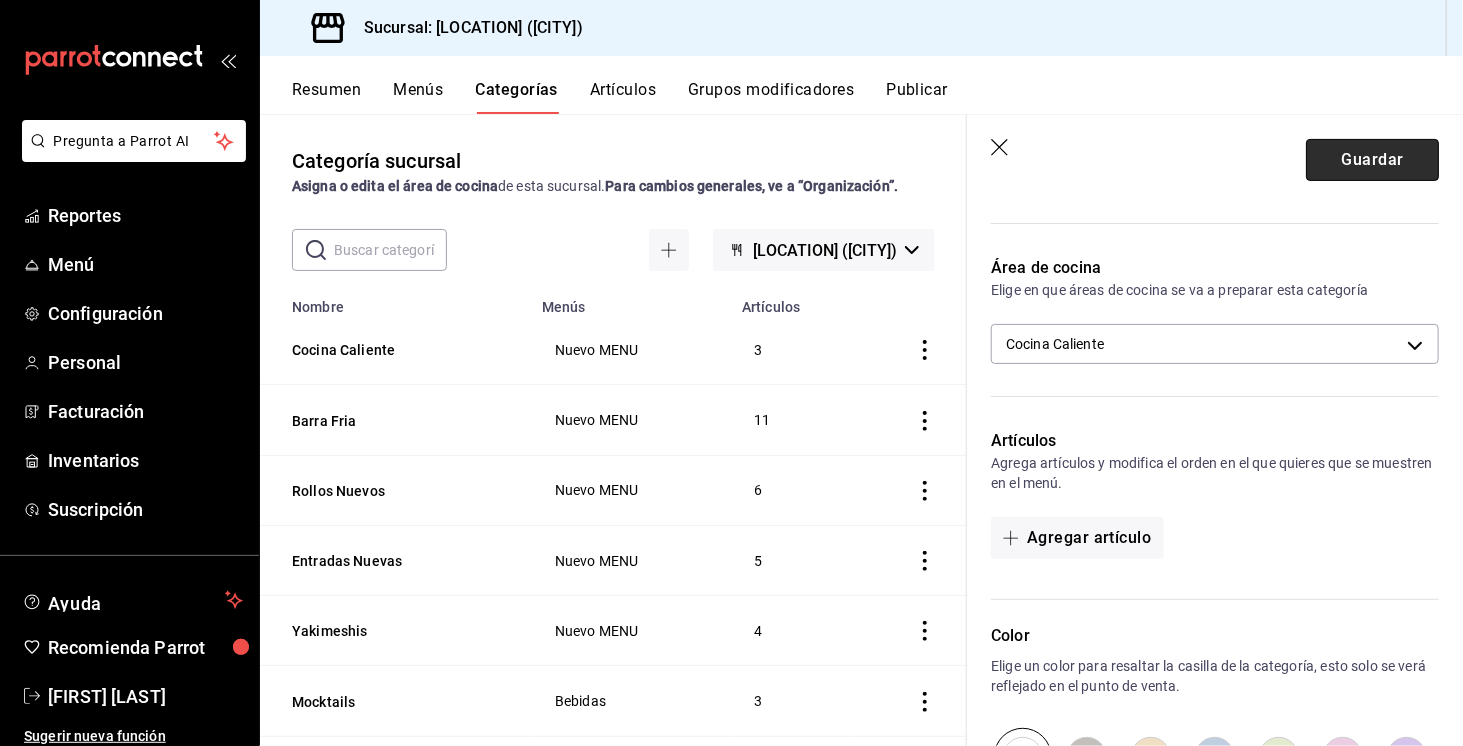 click on "Guardar" at bounding box center (1372, 160) 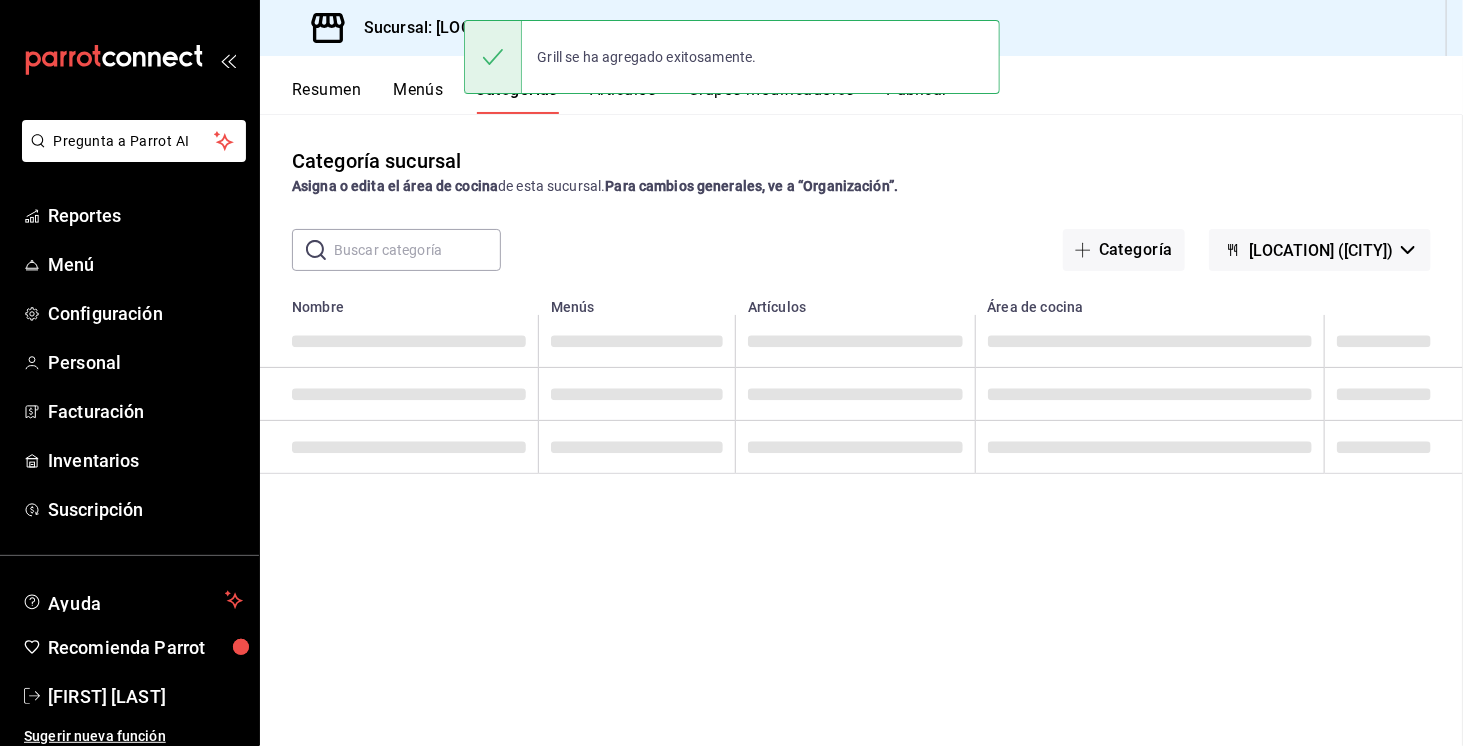 scroll, scrollTop: 0, scrollLeft: 0, axis: both 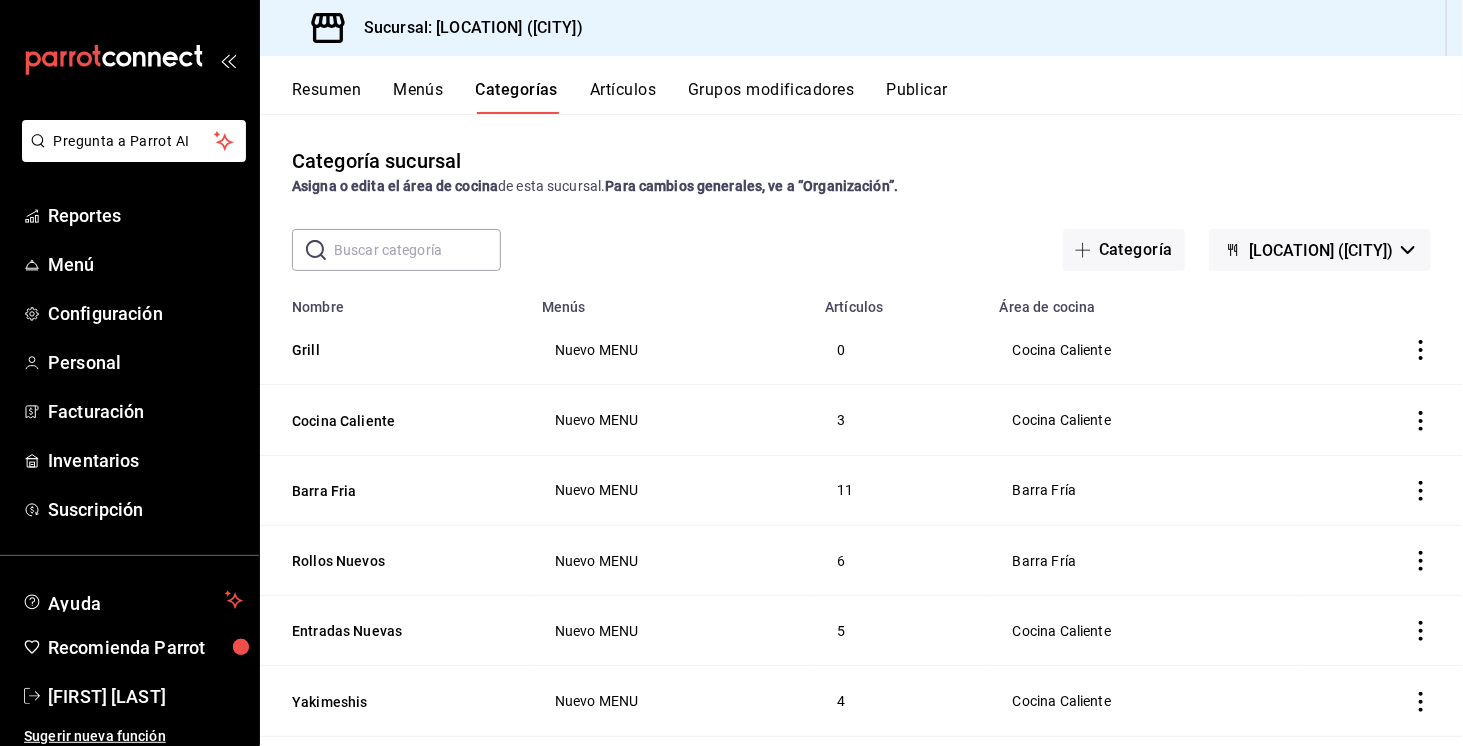 click on "Artículos" at bounding box center [623, 97] 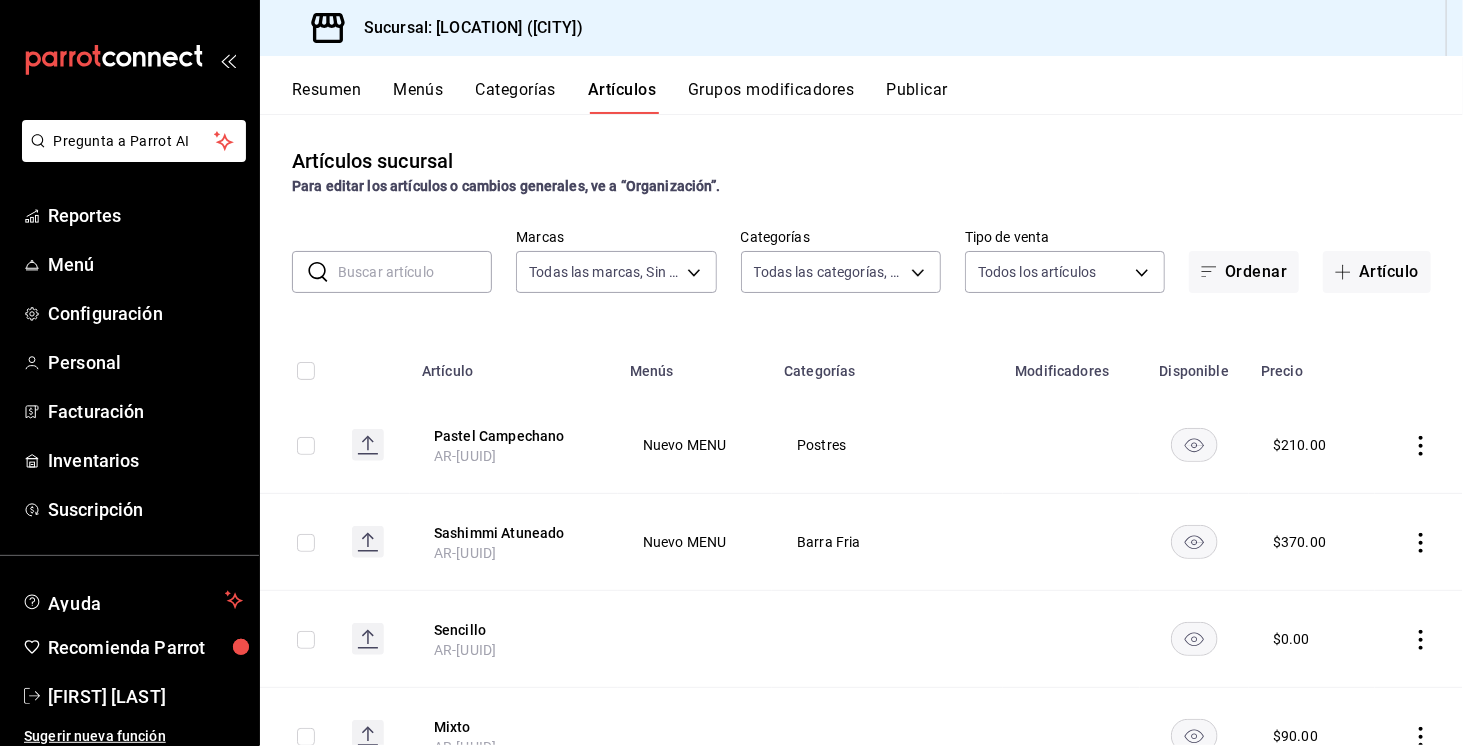 type on "[UUID]" 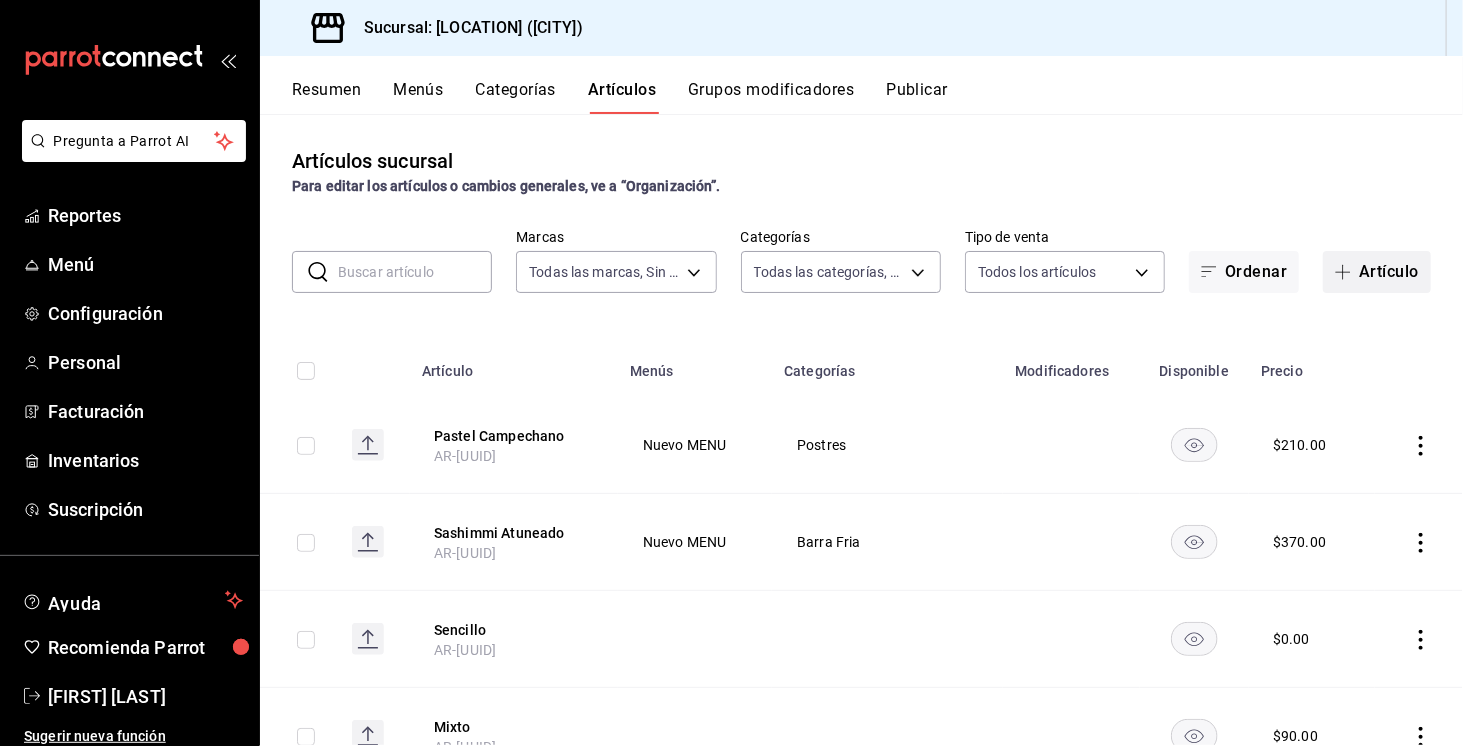 click on "Artículo" at bounding box center (1377, 272) 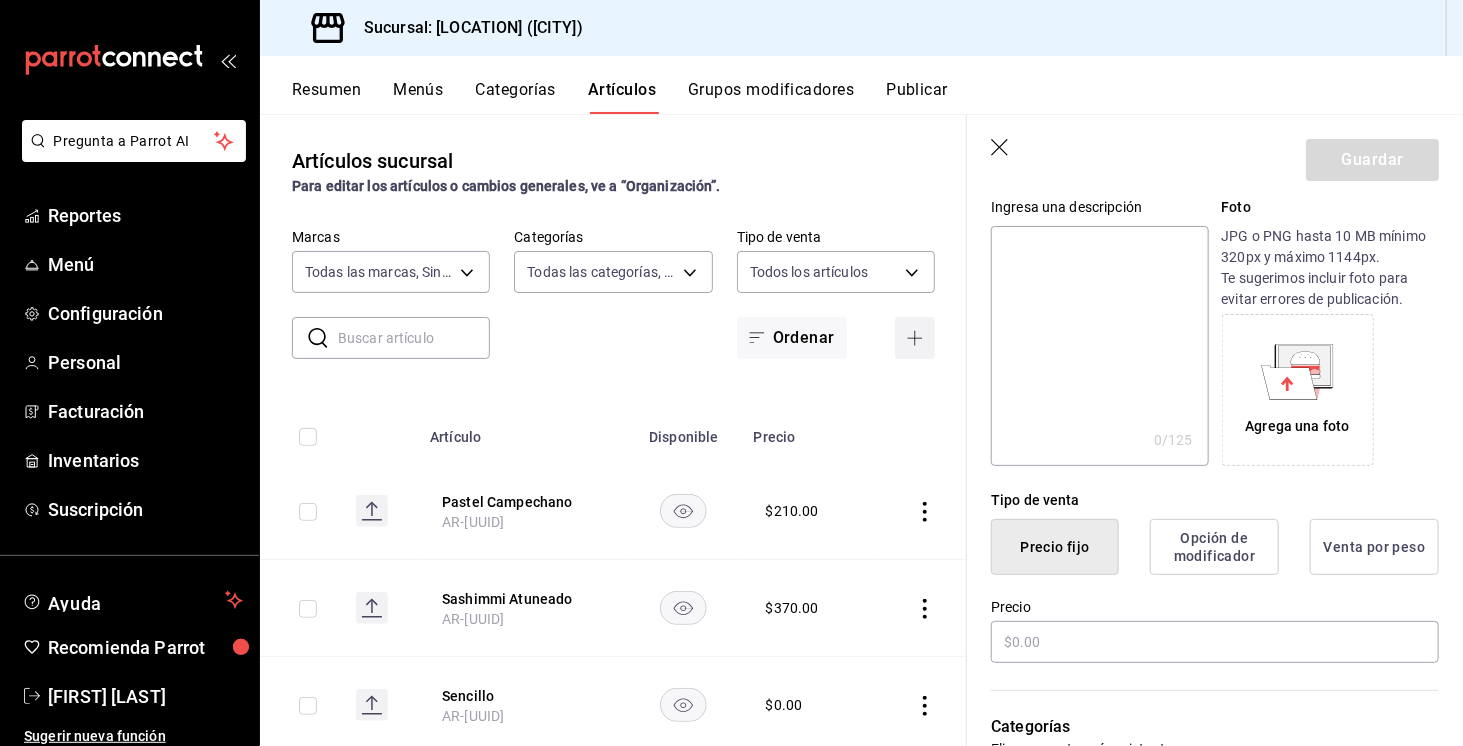 scroll, scrollTop: 204, scrollLeft: 0, axis: vertical 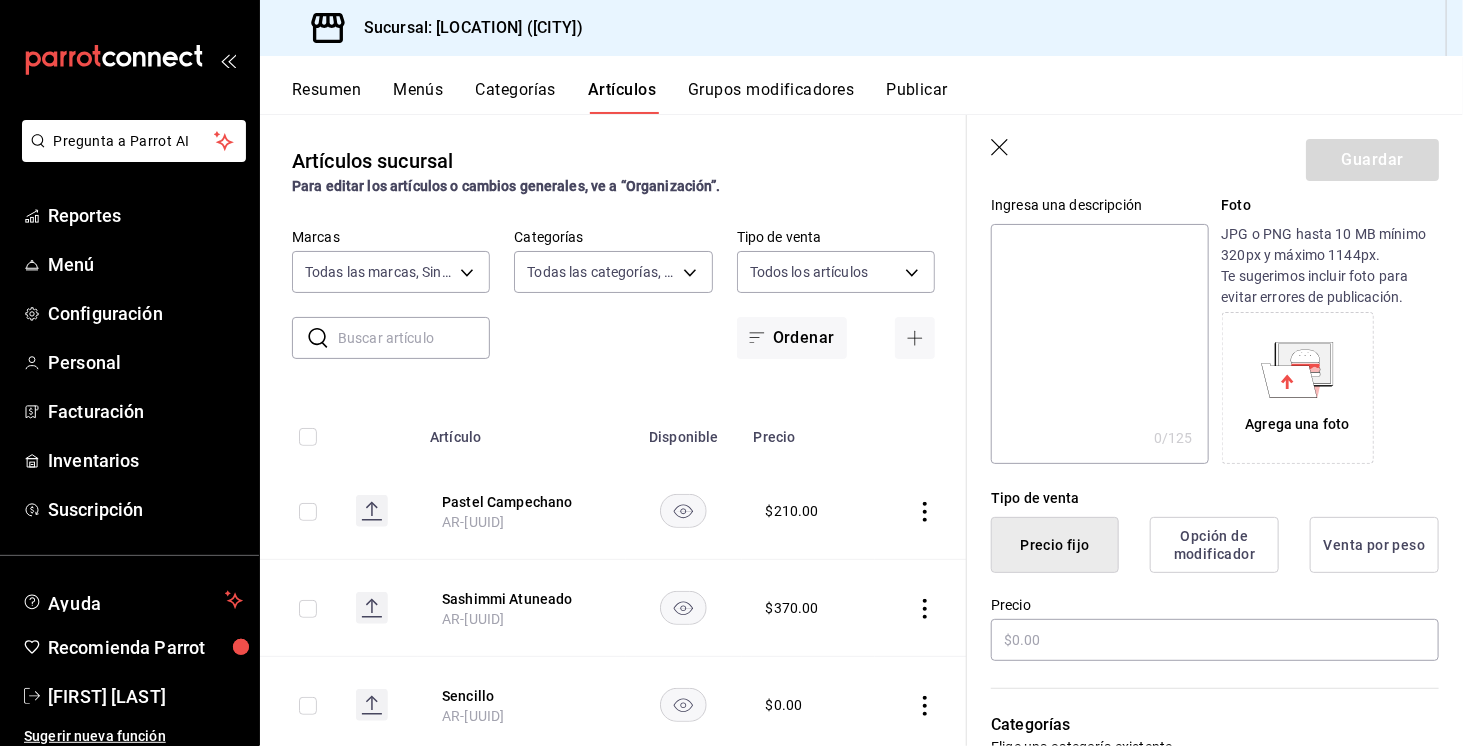 type on "Huachinango" 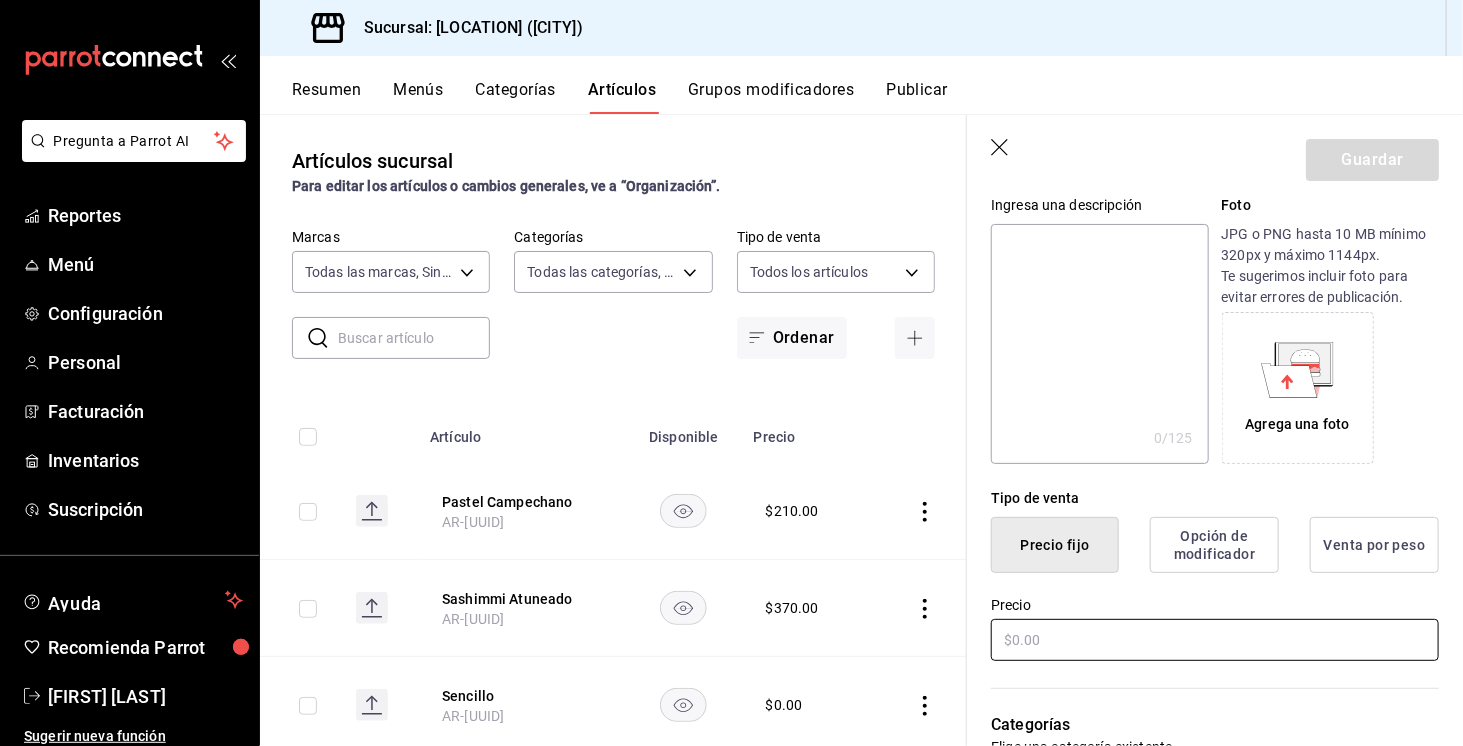 click at bounding box center [1215, 640] 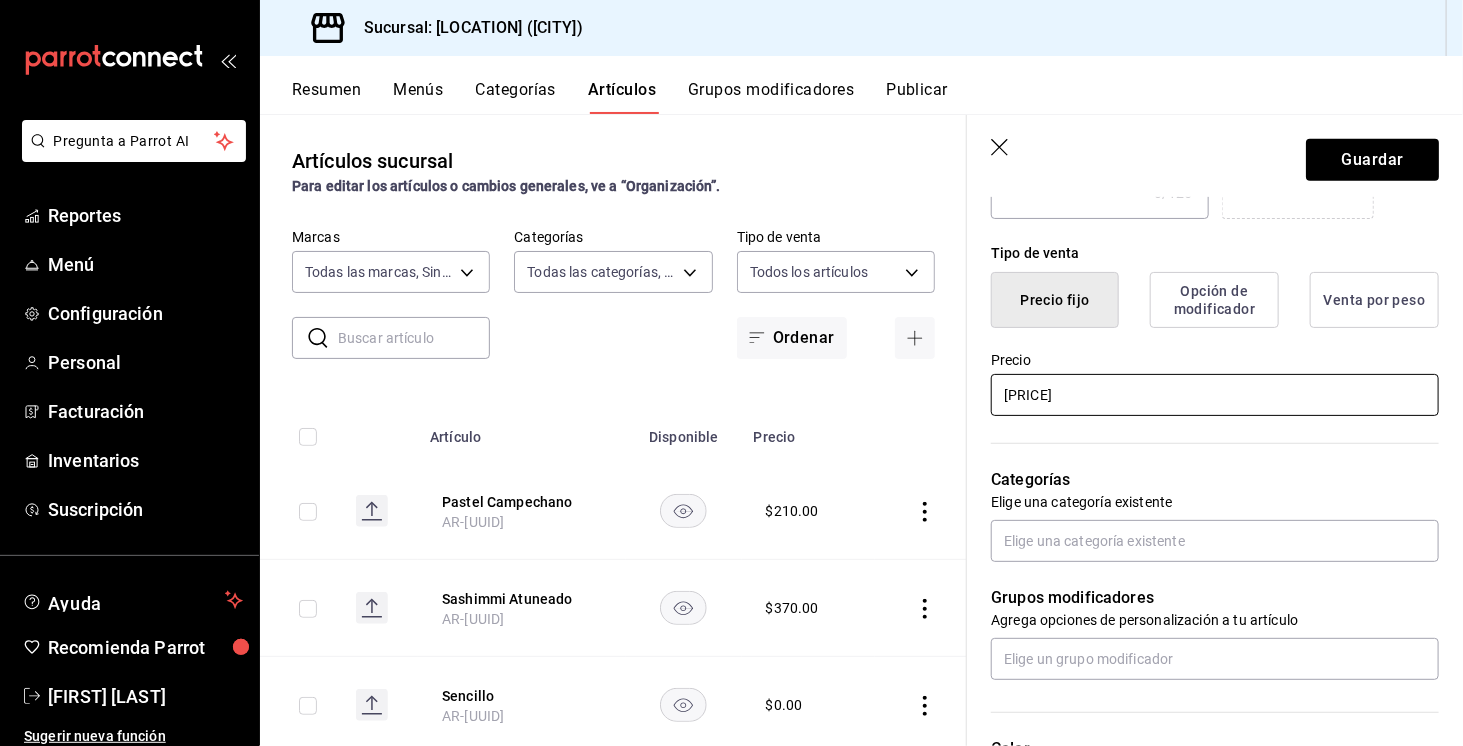 scroll, scrollTop: 450, scrollLeft: 0, axis: vertical 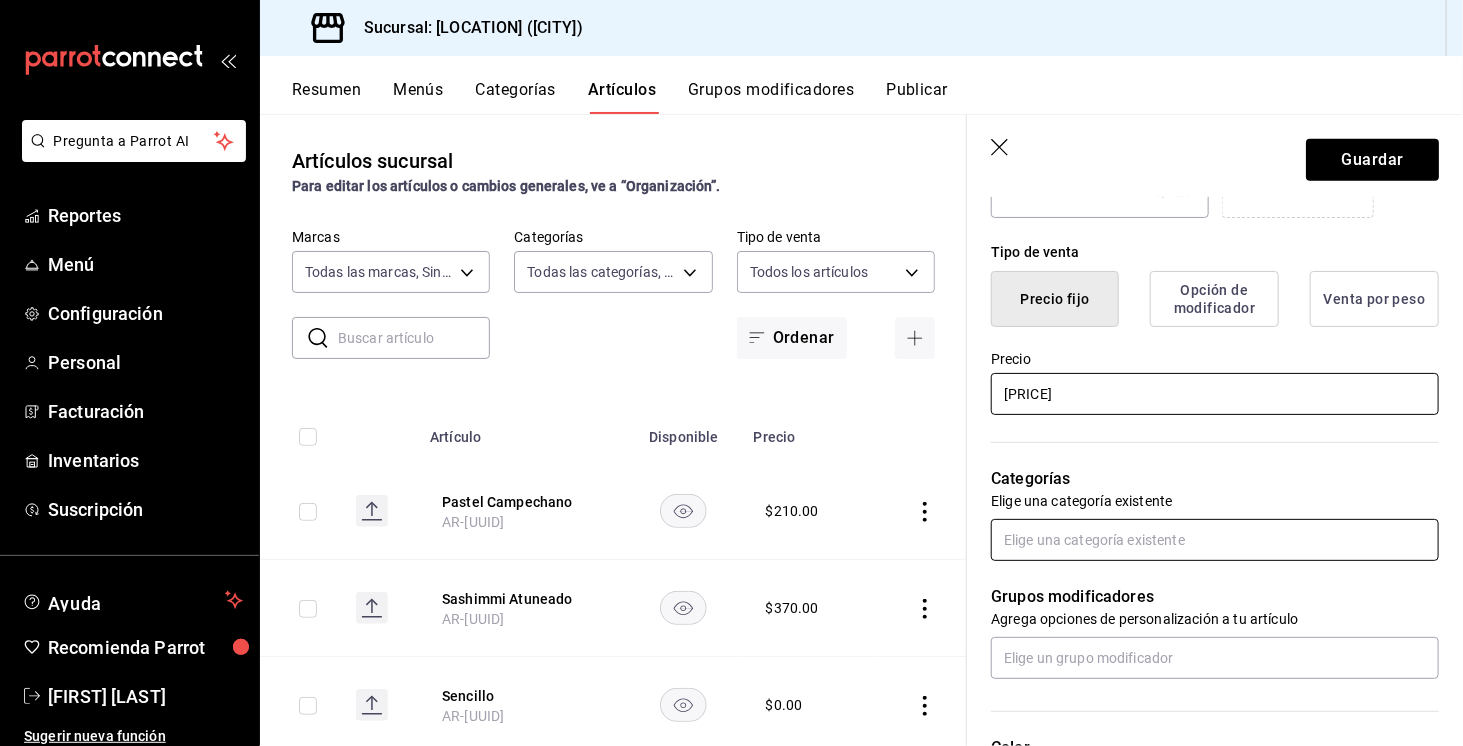 type on "[PRICE]" 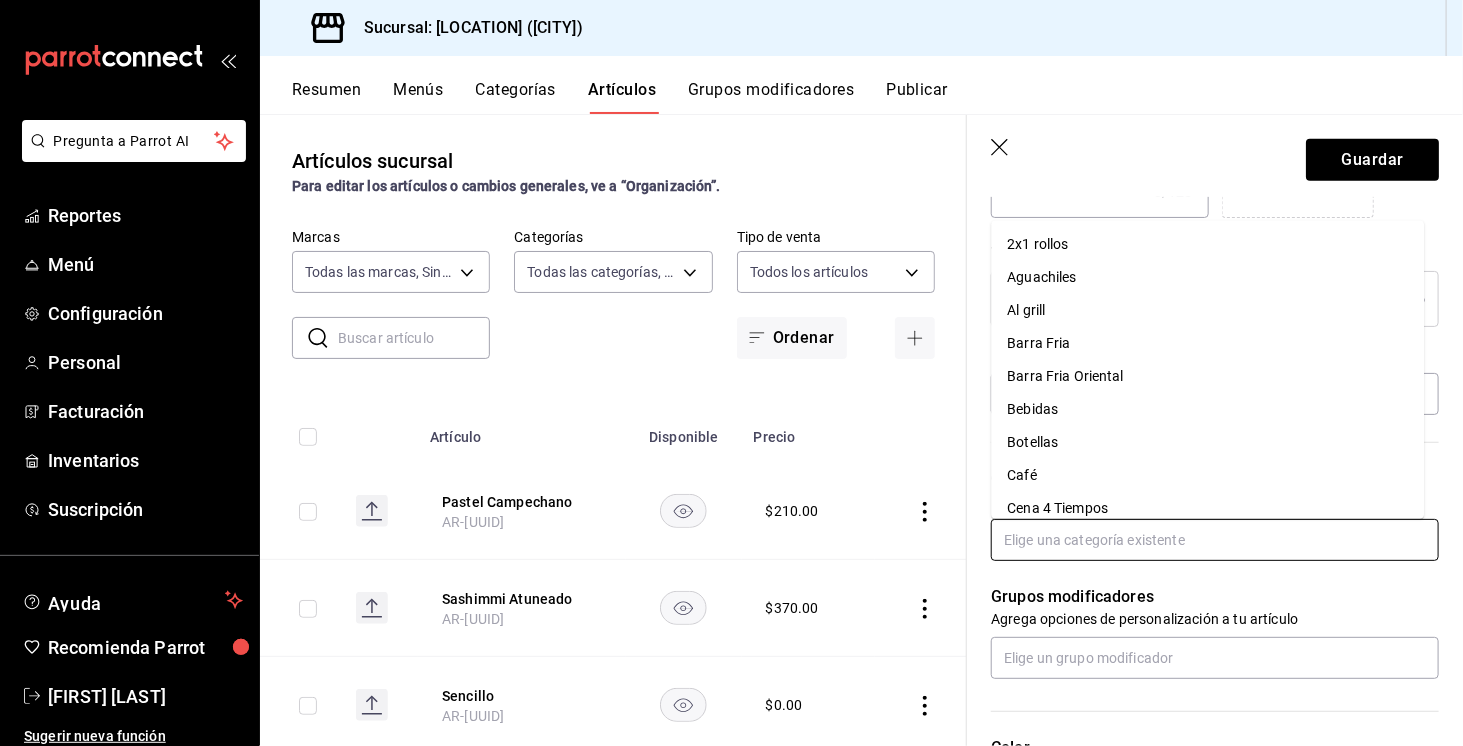 click at bounding box center (1215, 540) 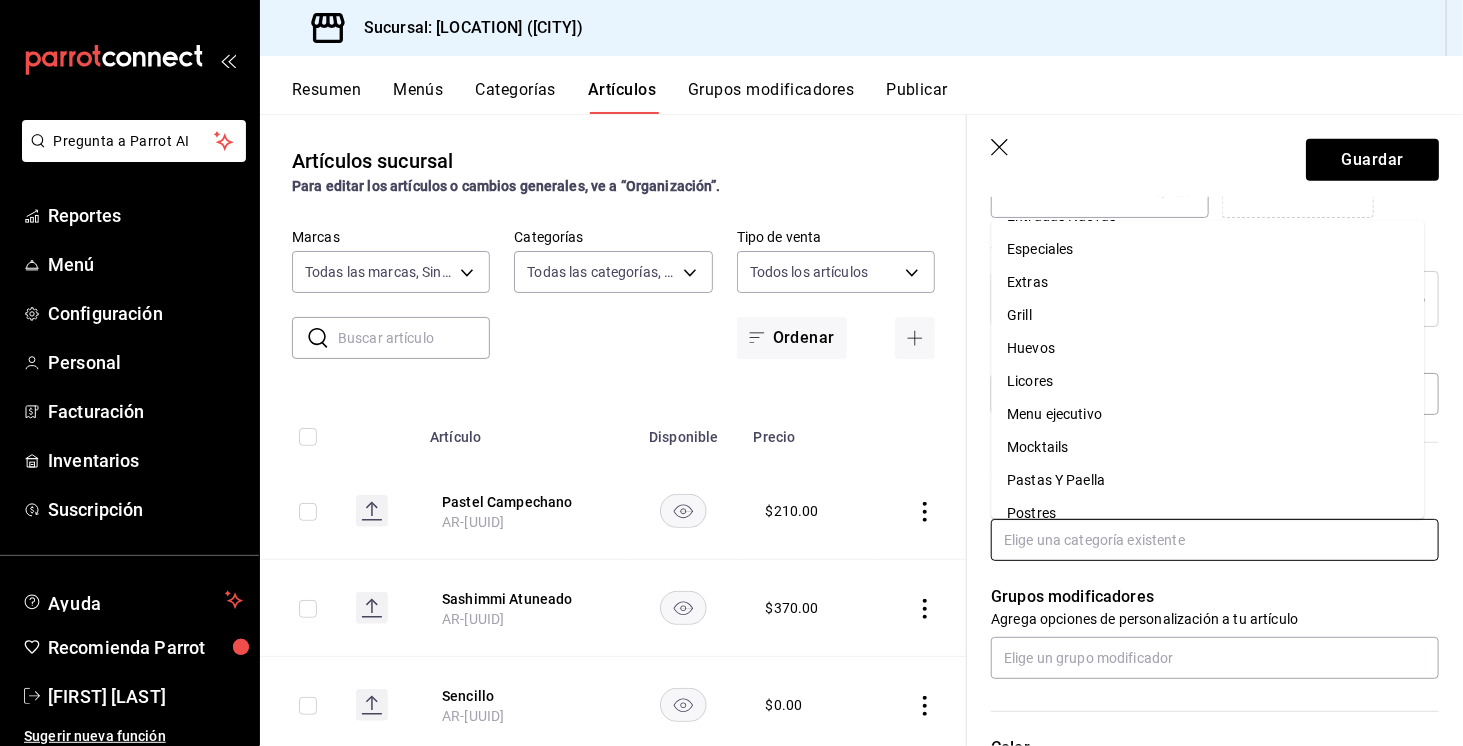 scroll, scrollTop: 690, scrollLeft: 0, axis: vertical 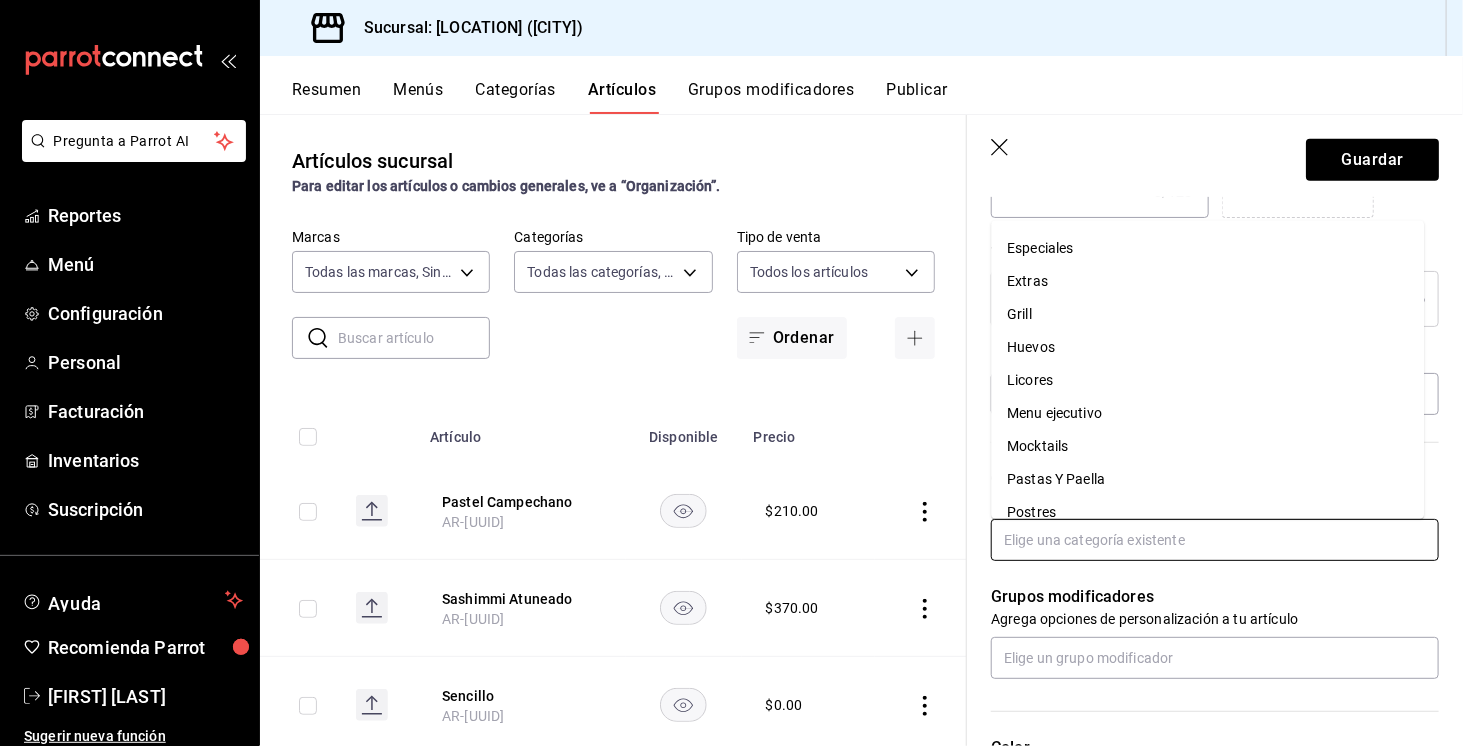 click on "Grill" at bounding box center [1207, 313] 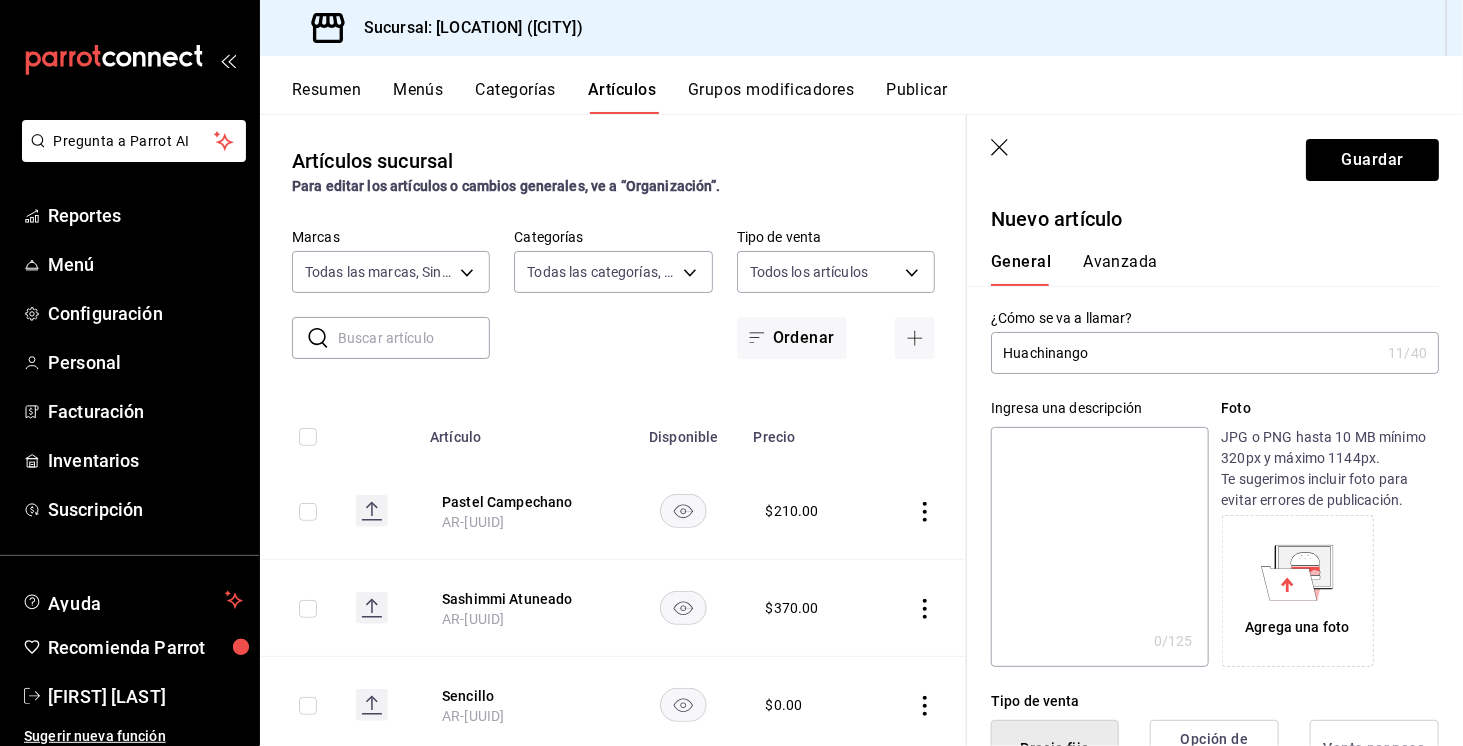 scroll, scrollTop: 0, scrollLeft: 0, axis: both 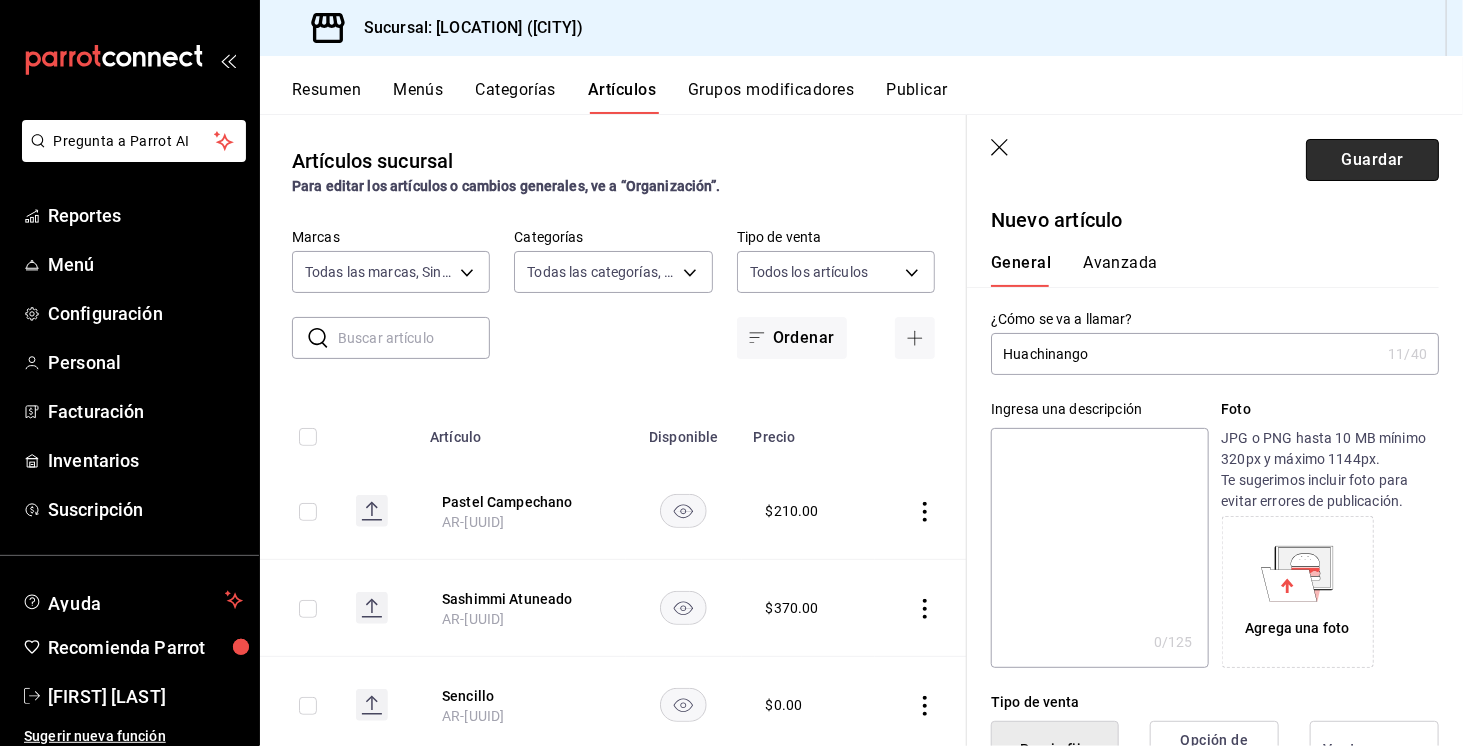 click on "Guardar" at bounding box center [1372, 160] 